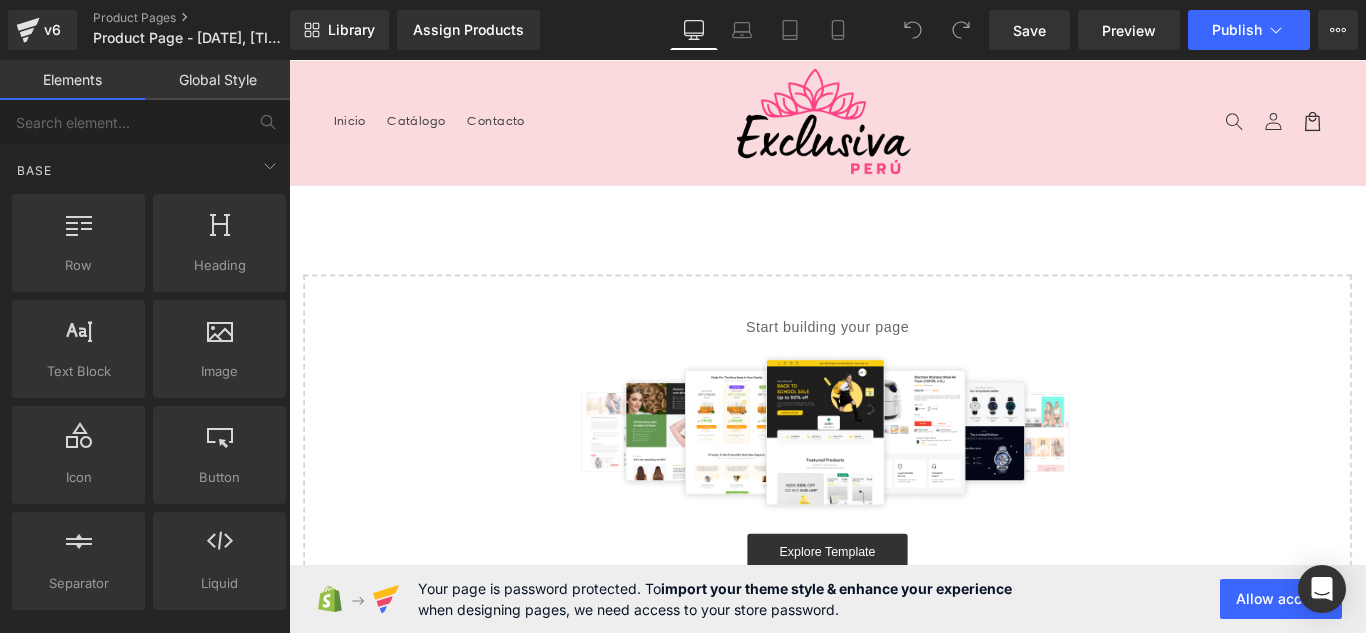 scroll, scrollTop: 0, scrollLeft: 0, axis: both 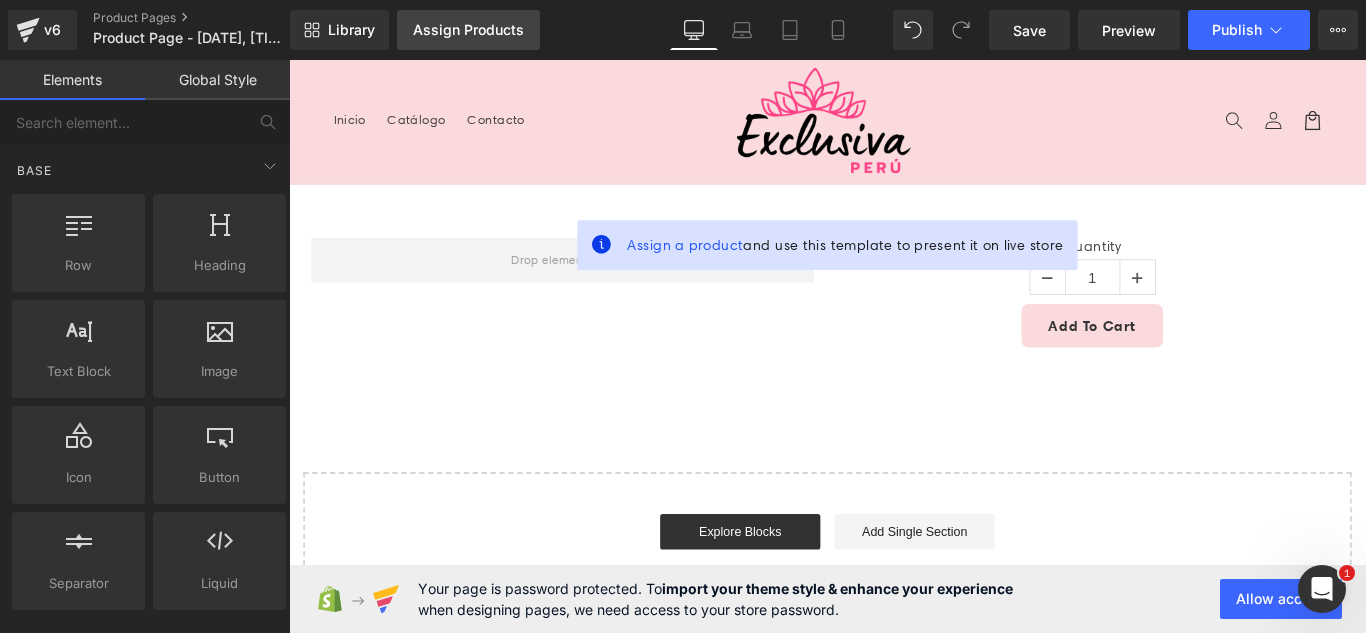click on "Assign Products" at bounding box center [468, 30] 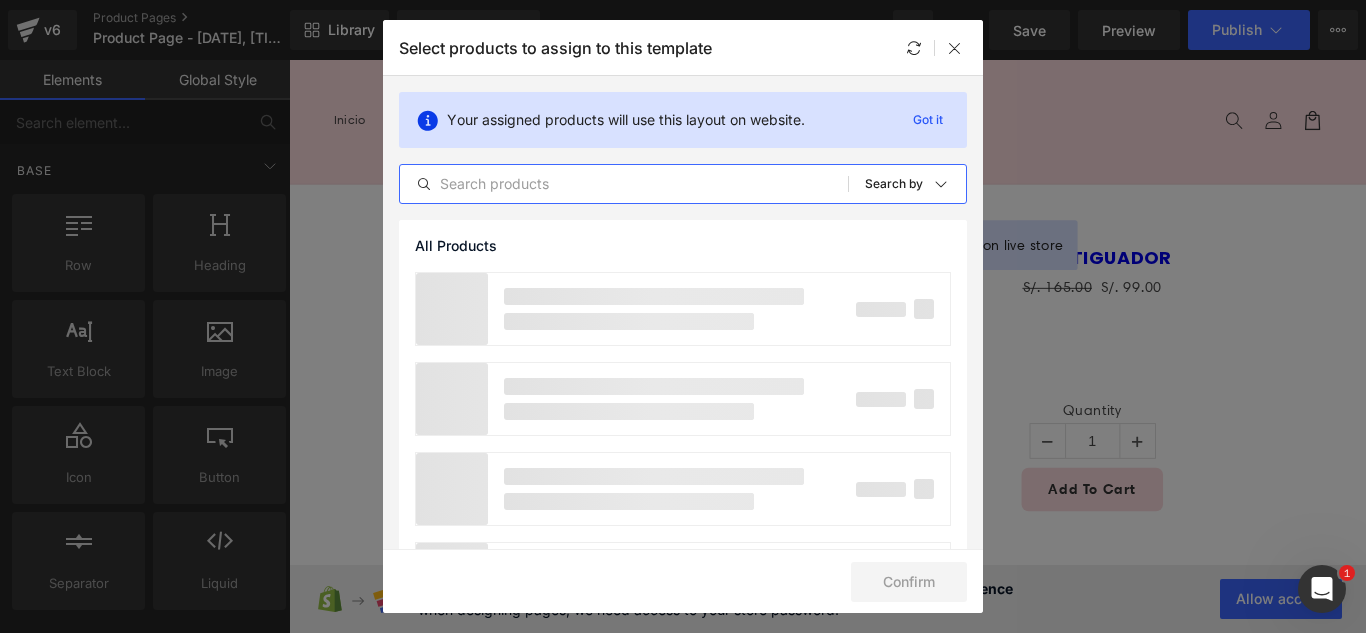 click at bounding box center [624, 184] 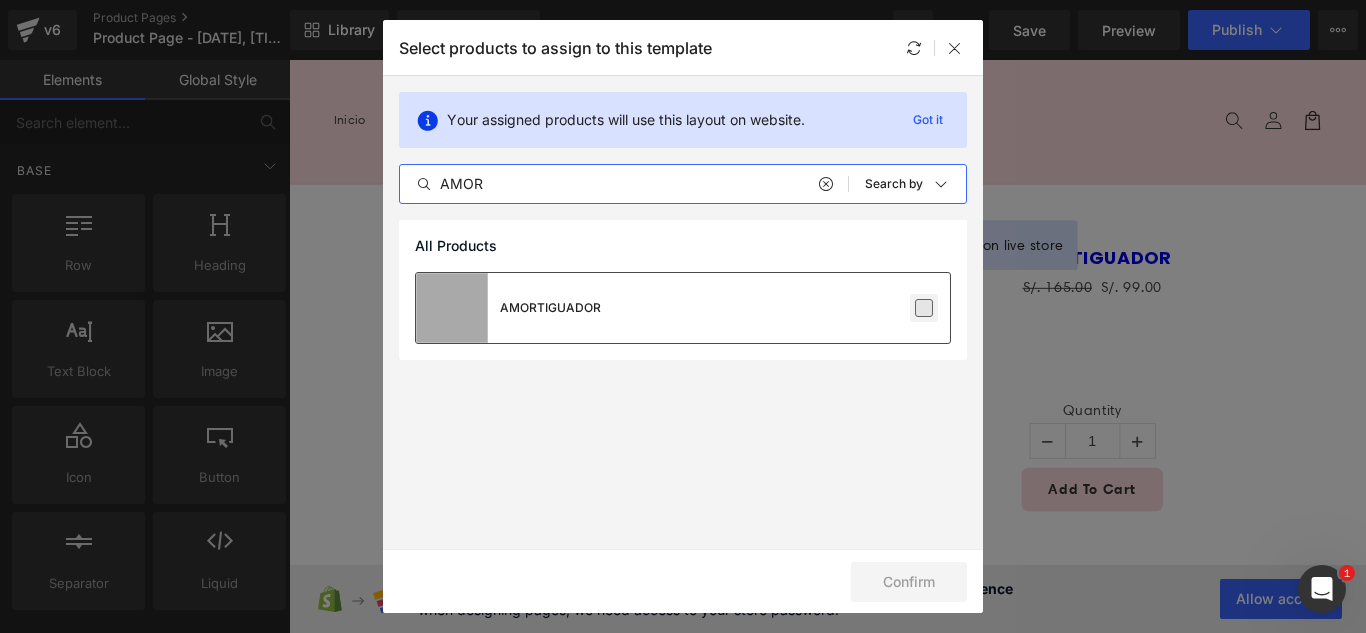 type on "AMOR" 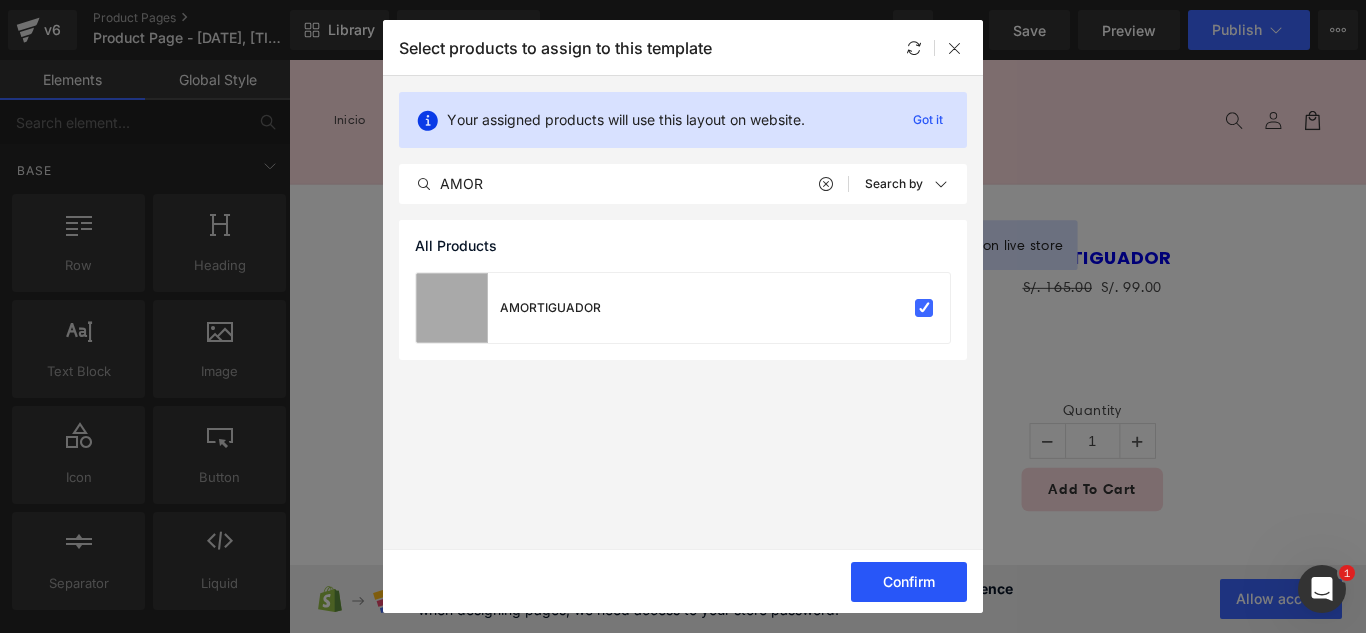 click on "Confirm" at bounding box center (909, 582) 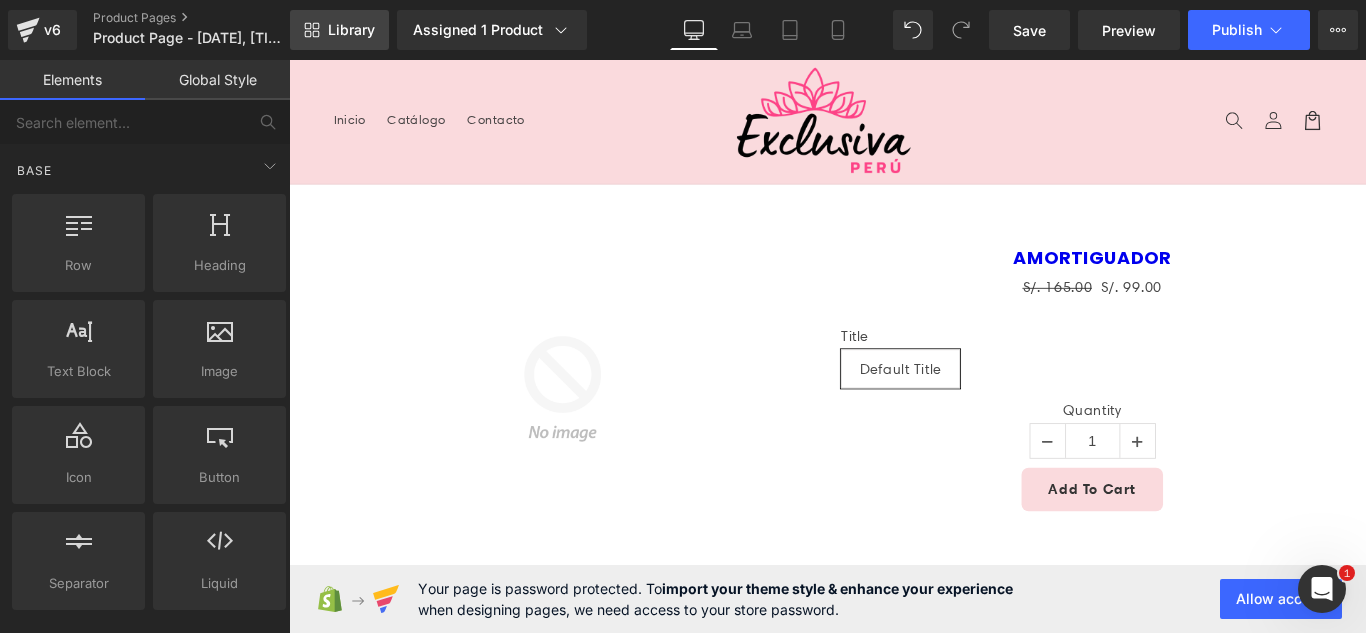 click on "Library" at bounding box center [351, 30] 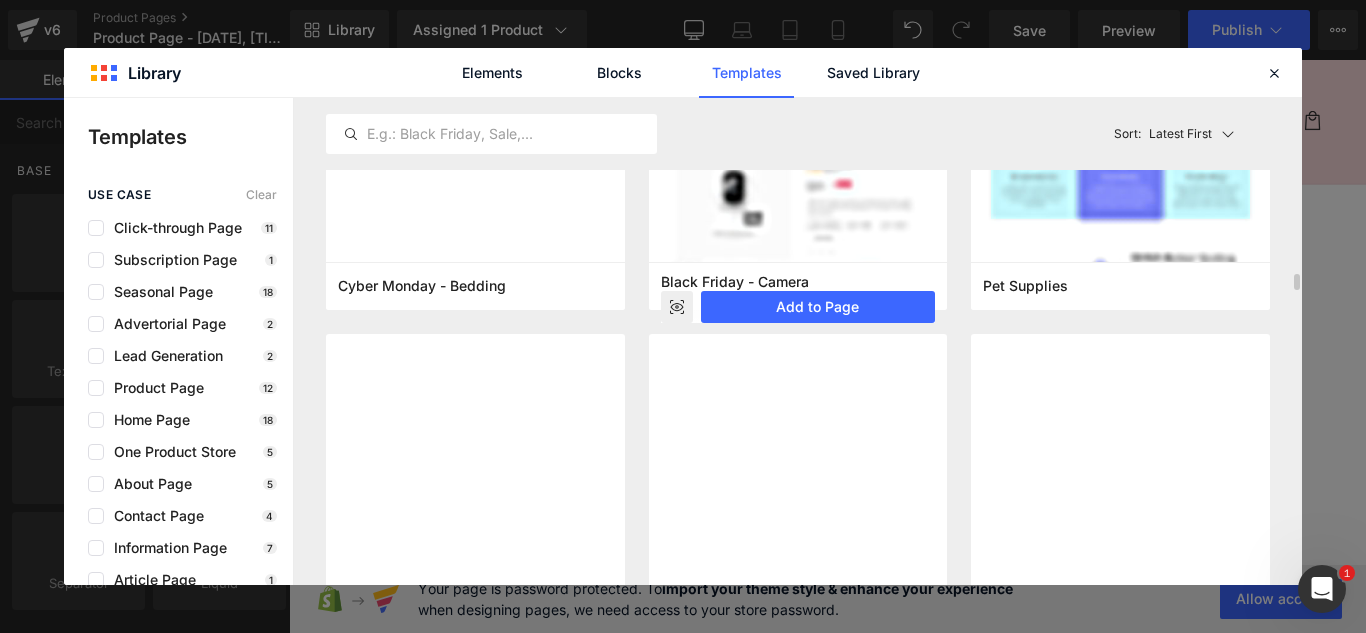 scroll, scrollTop: 4900, scrollLeft: 0, axis: vertical 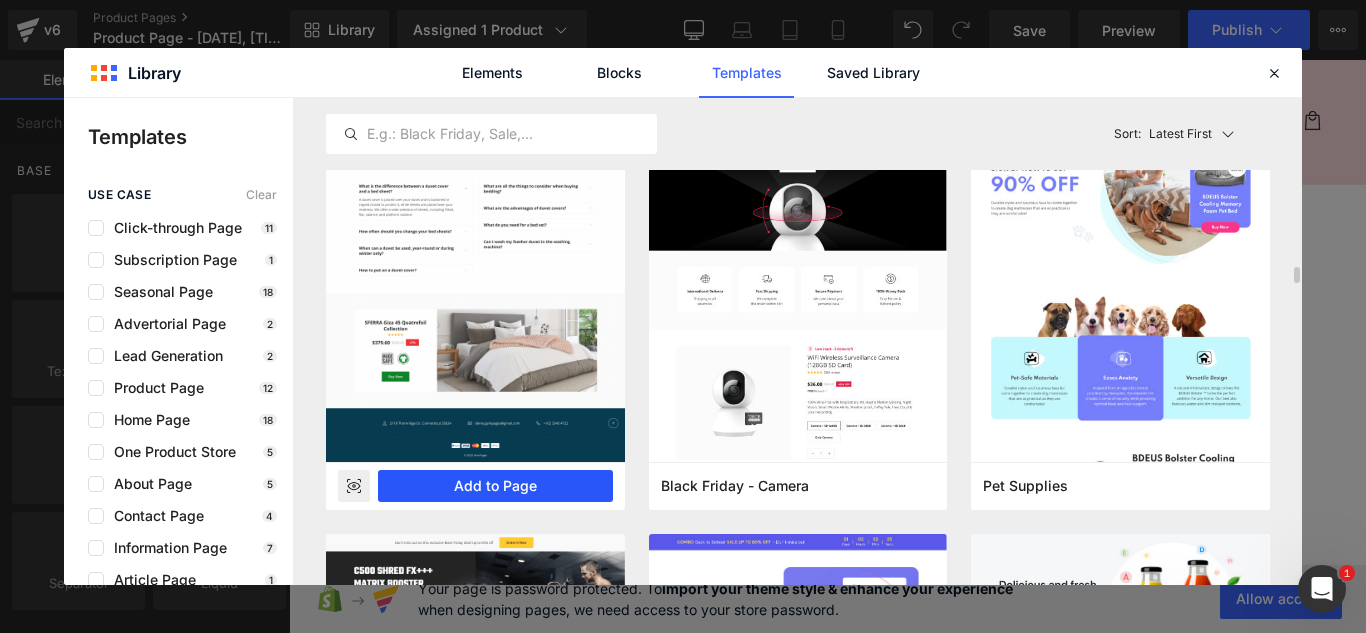 click on "Add to Page" at bounding box center (495, 486) 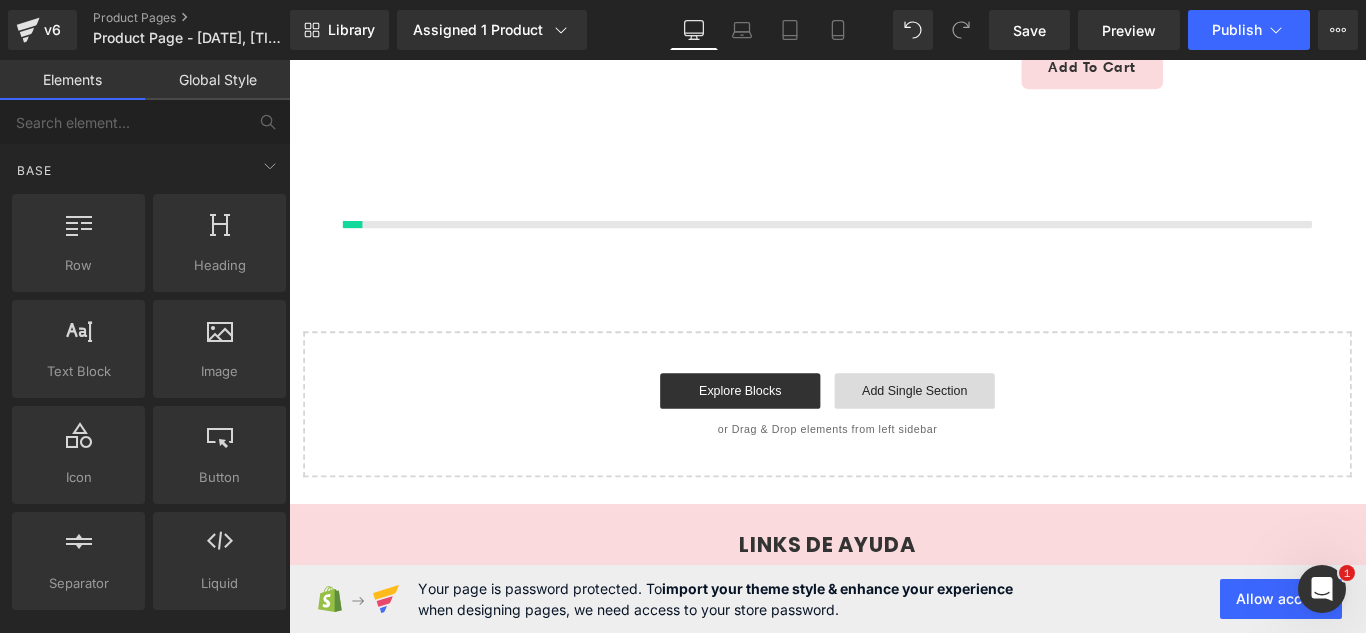 scroll, scrollTop: 475, scrollLeft: 0, axis: vertical 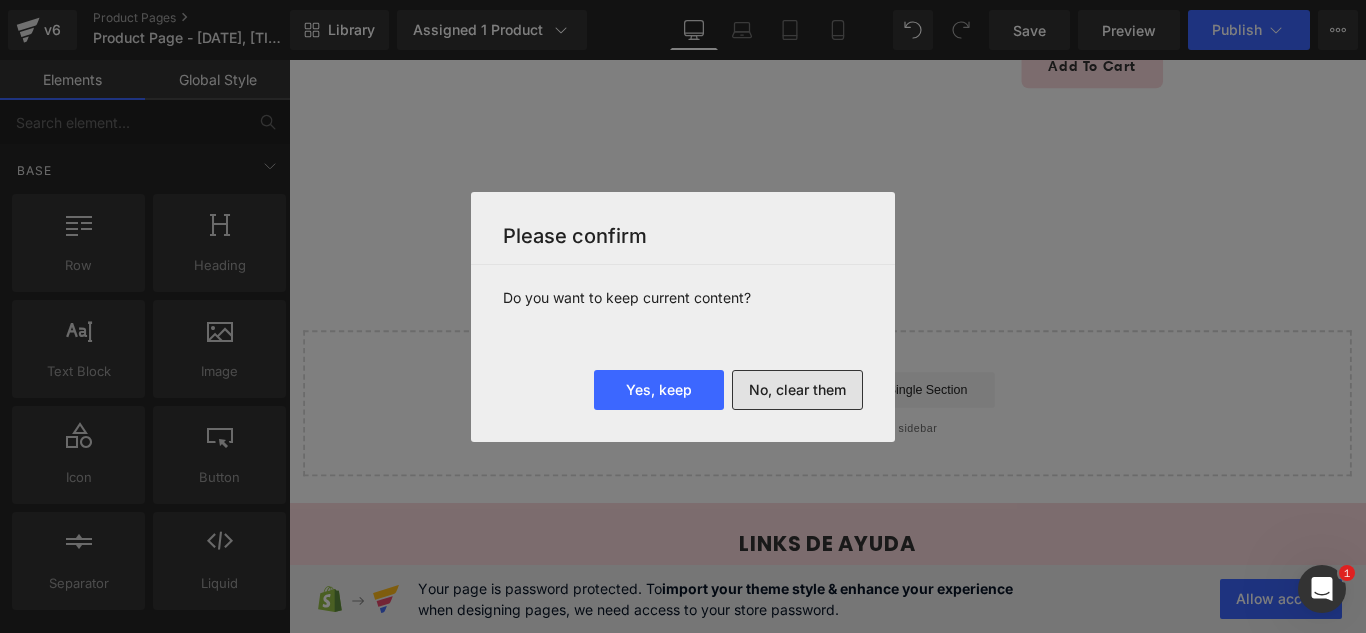 click on "No, clear them" at bounding box center [797, 390] 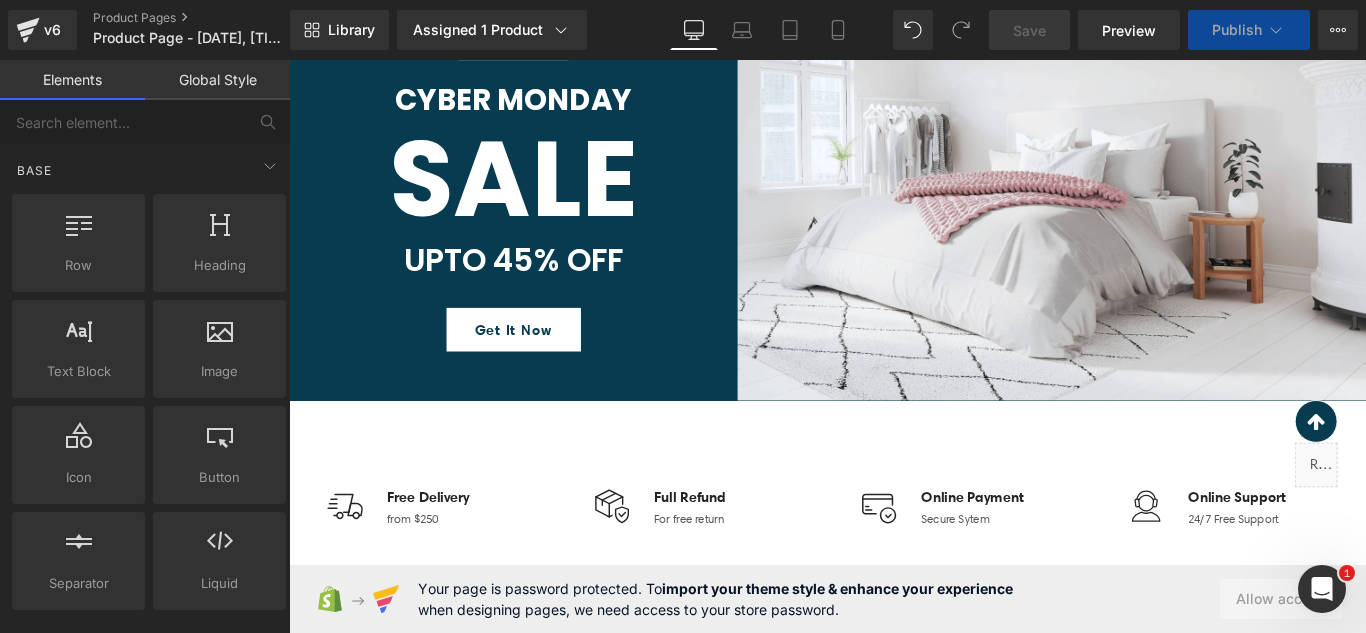 scroll, scrollTop: 0, scrollLeft: 0, axis: both 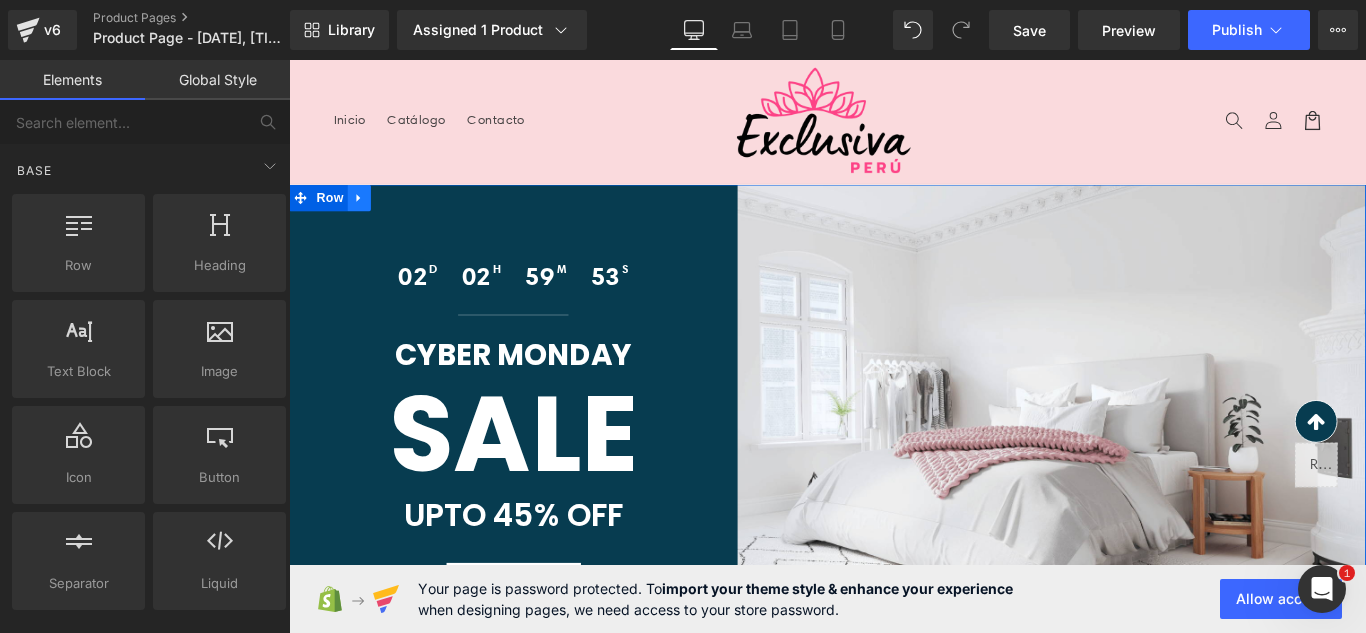 click 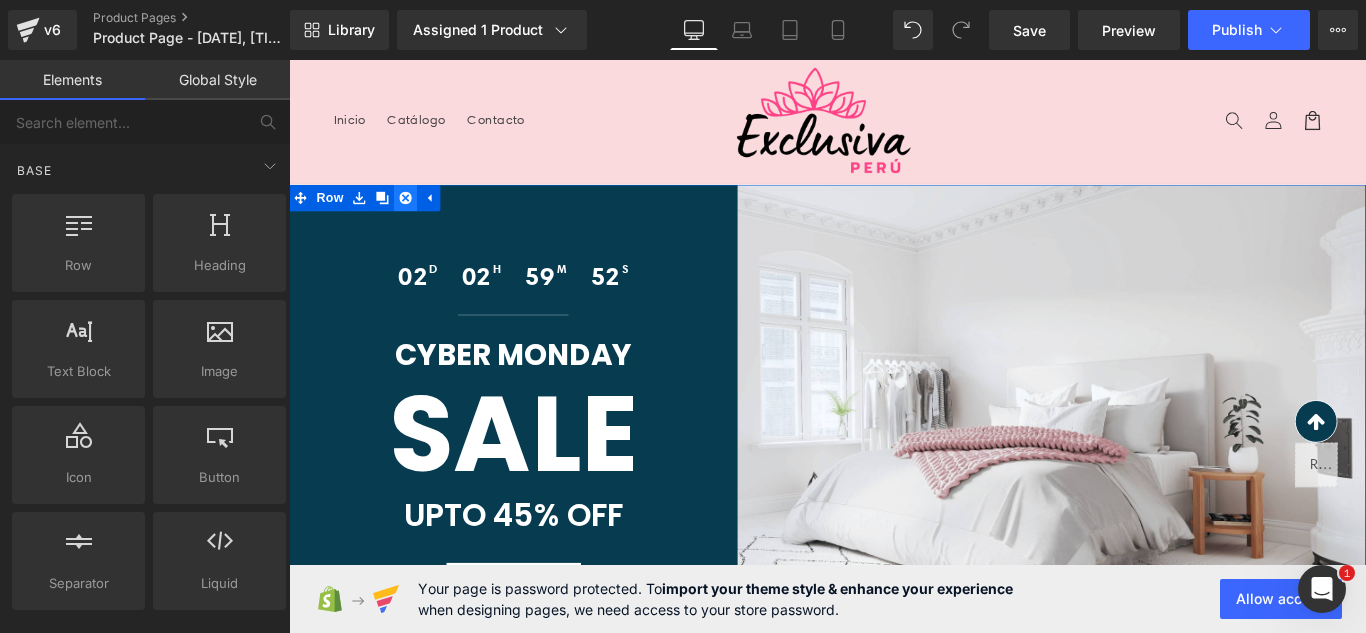 click 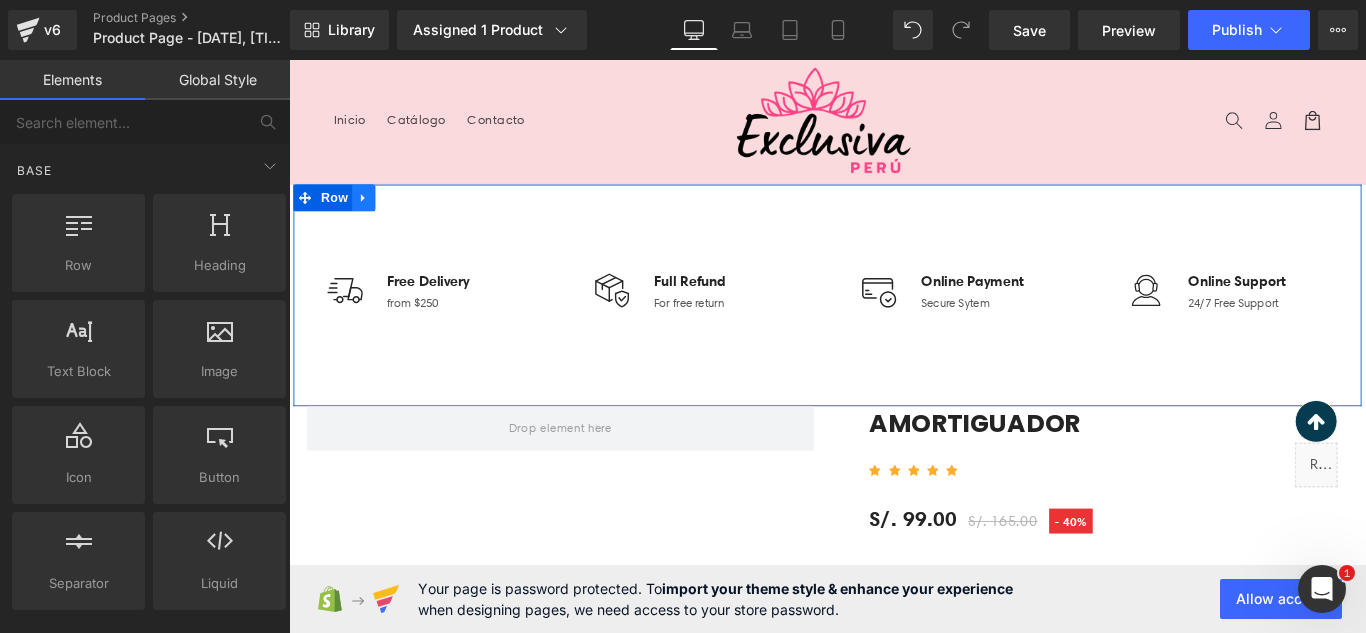 click 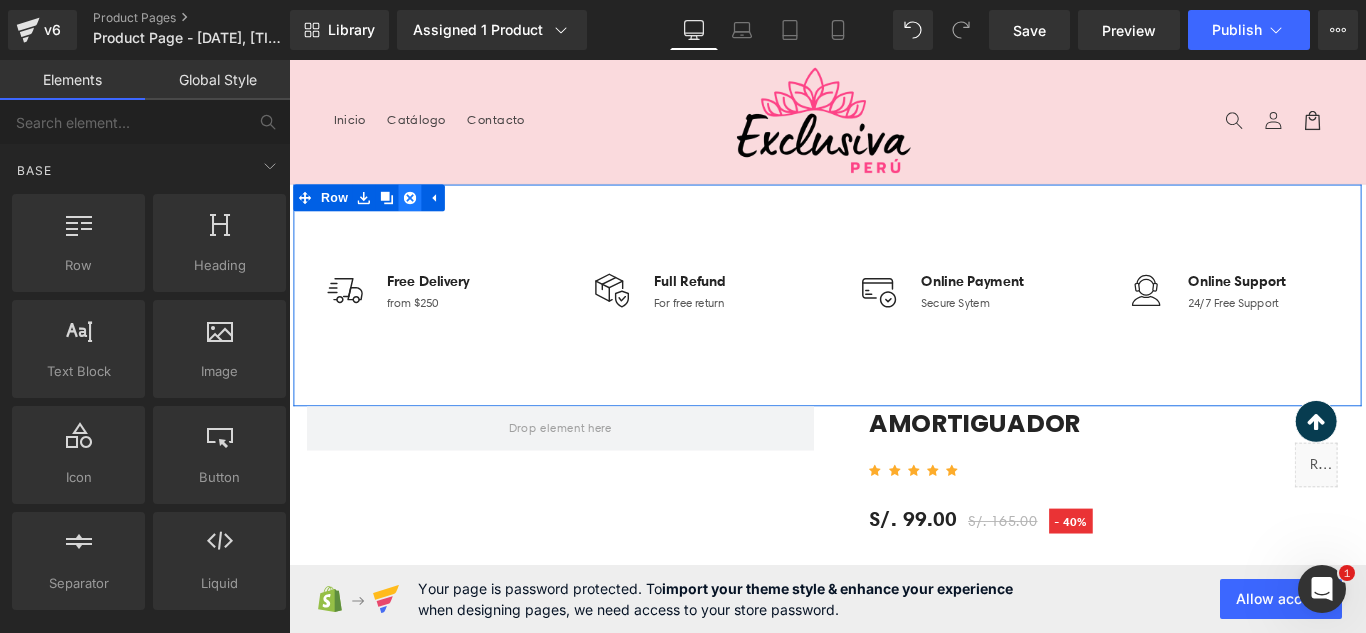 click 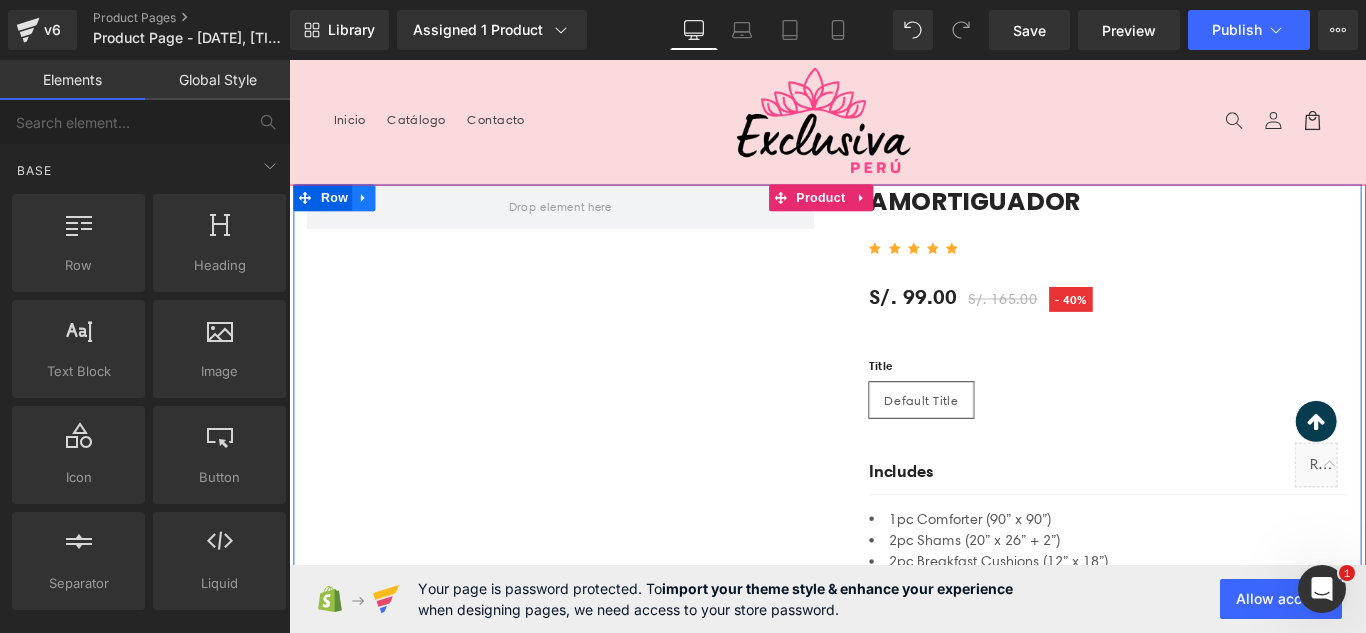 click 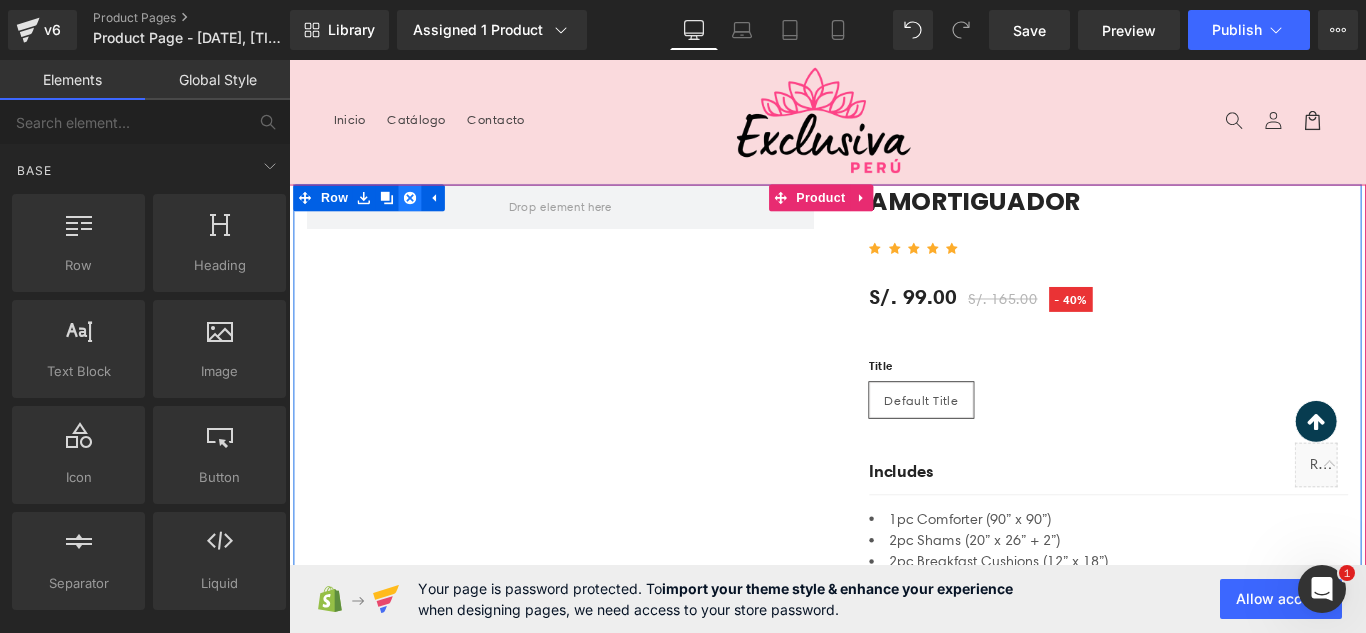 click at bounding box center (425, 215) 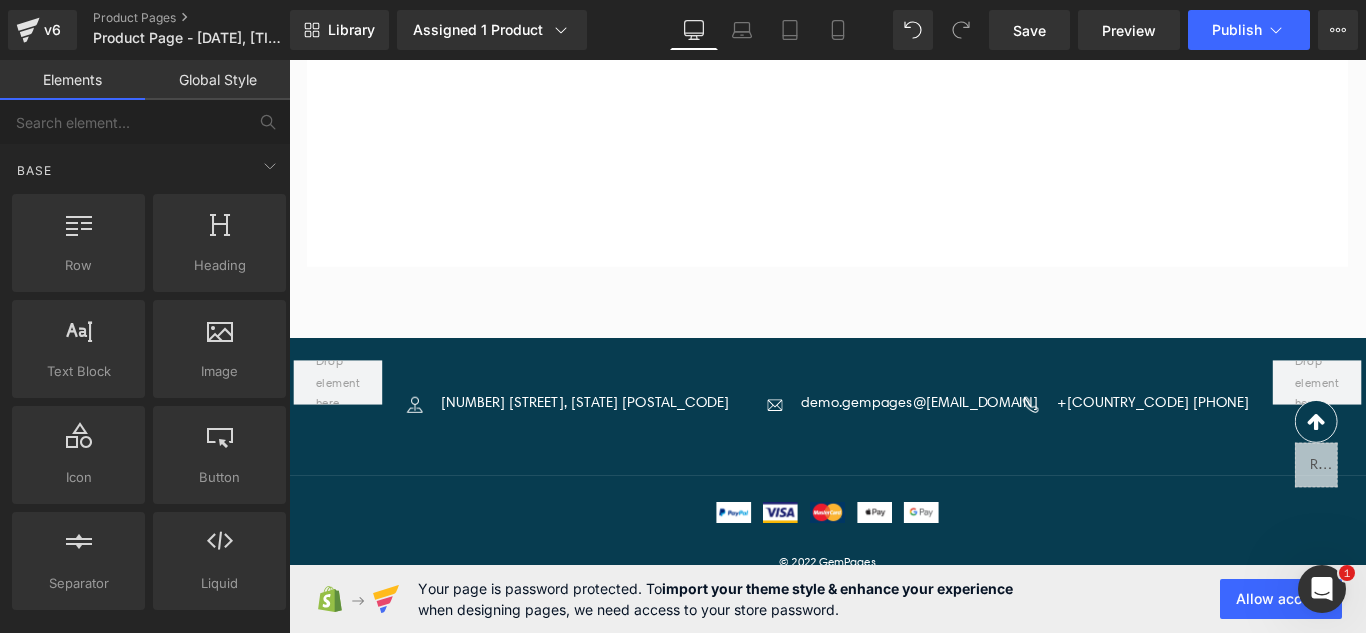 scroll, scrollTop: 4973, scrollLeft: 0, axis: vertical 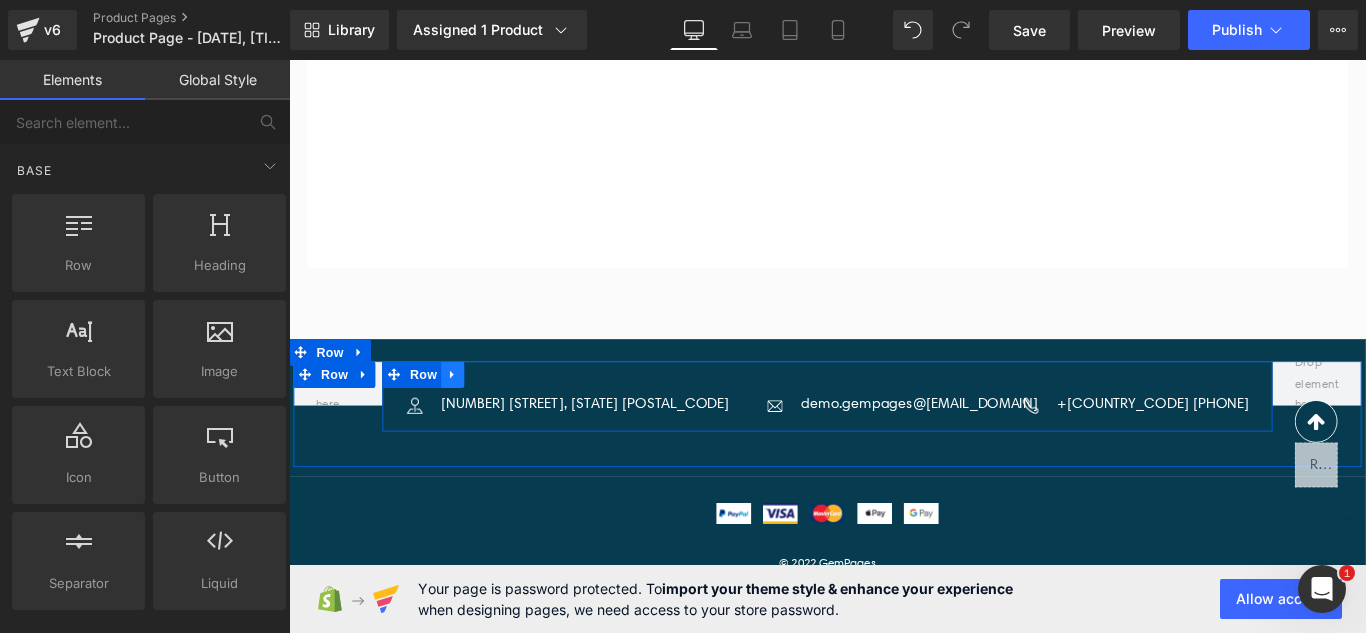 click 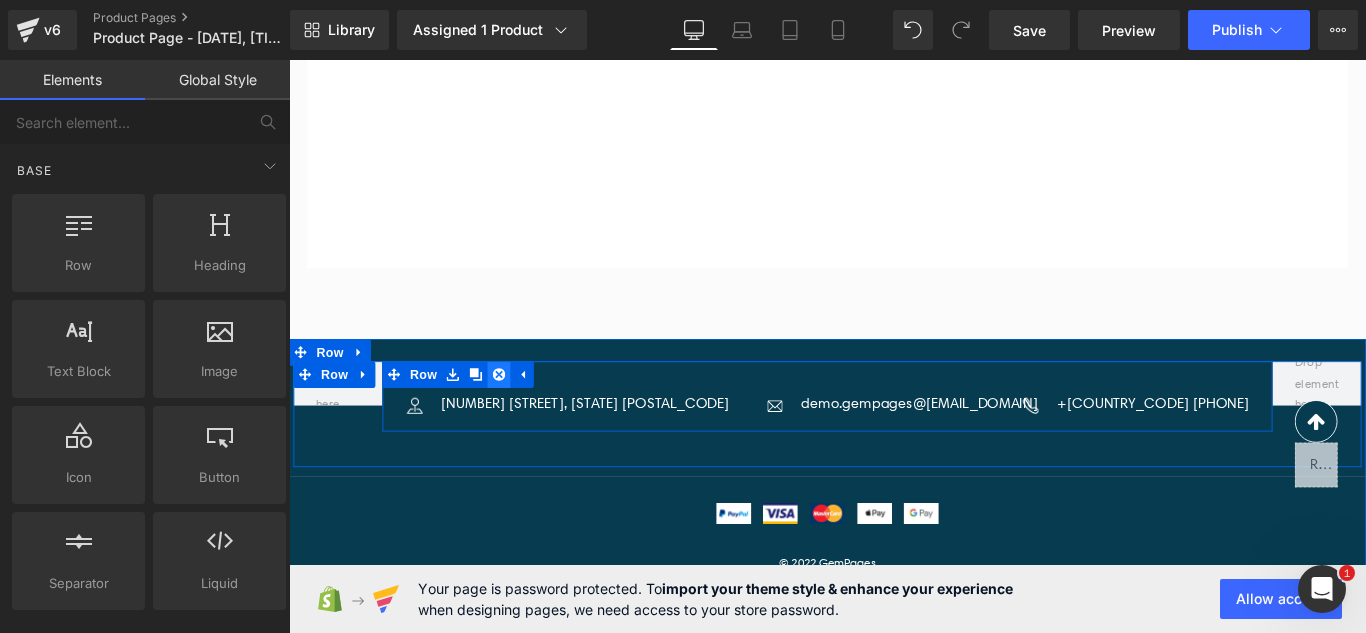 click 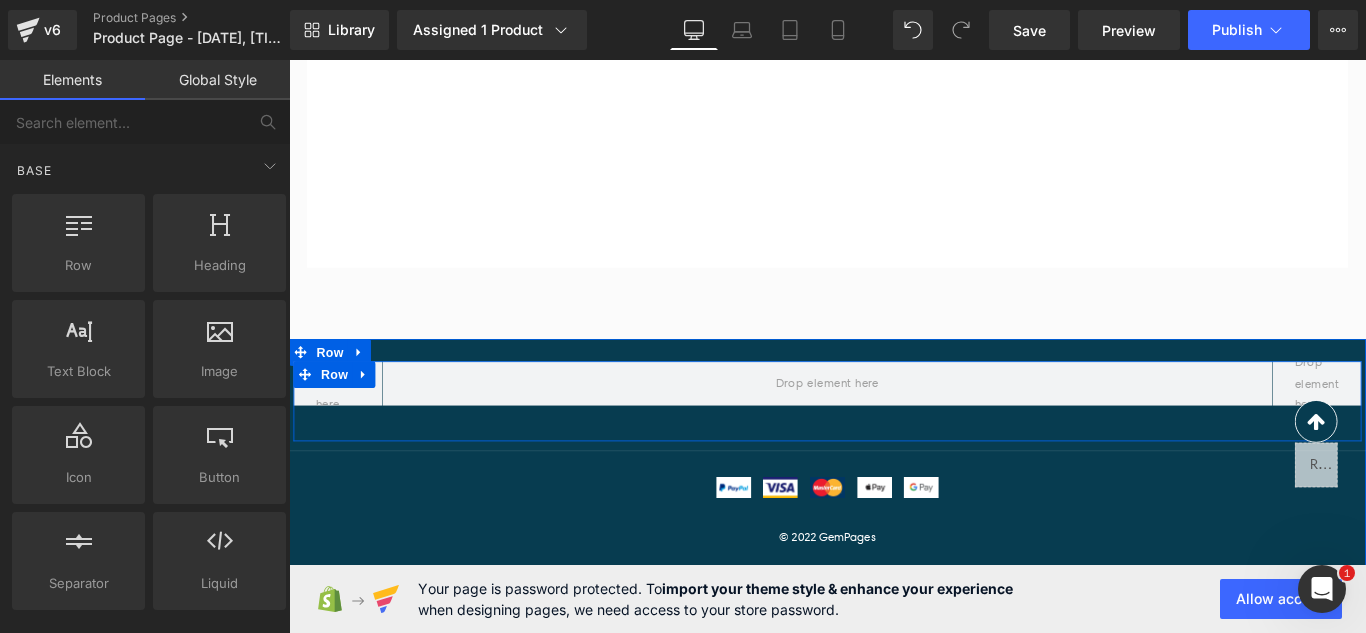 click 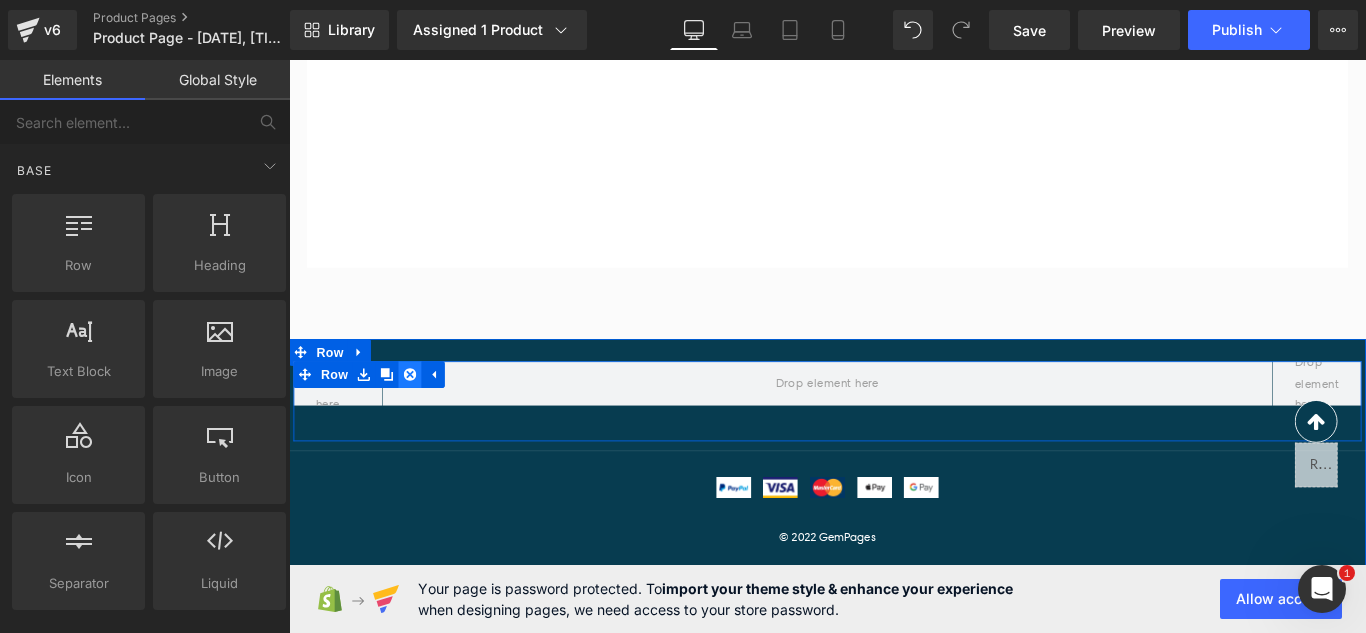click 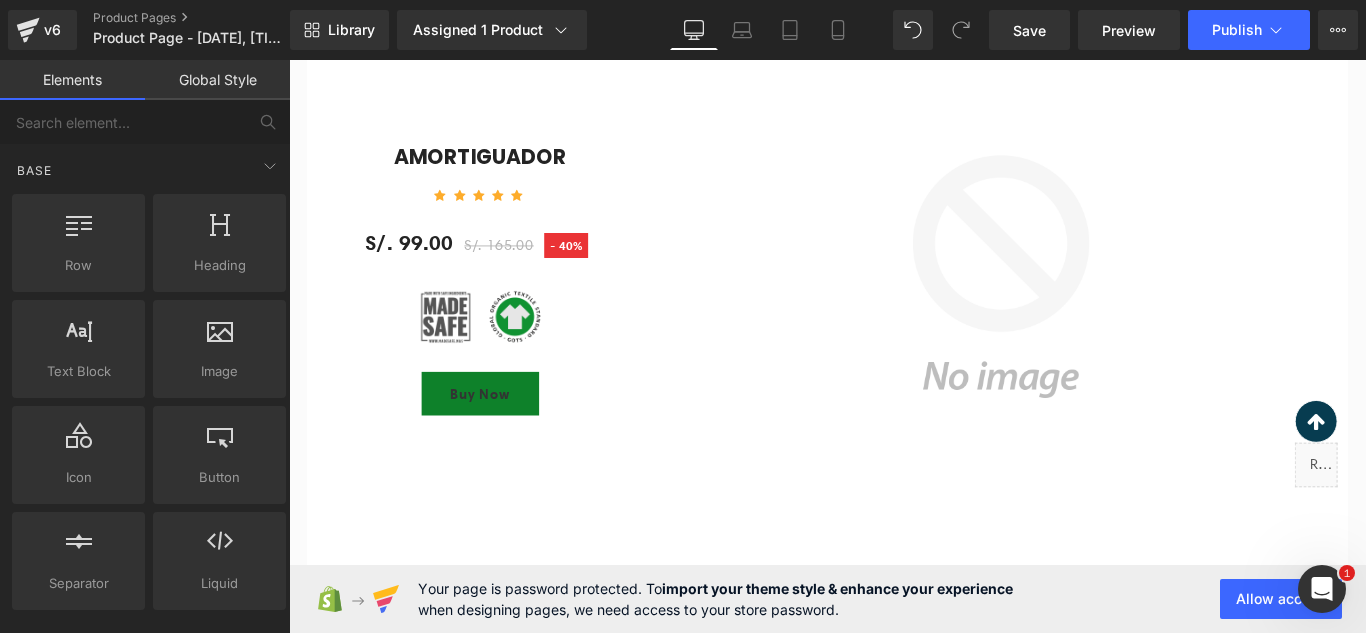 scroll, scrollTop: 4173, scrollLeft: 0, axis: vertical 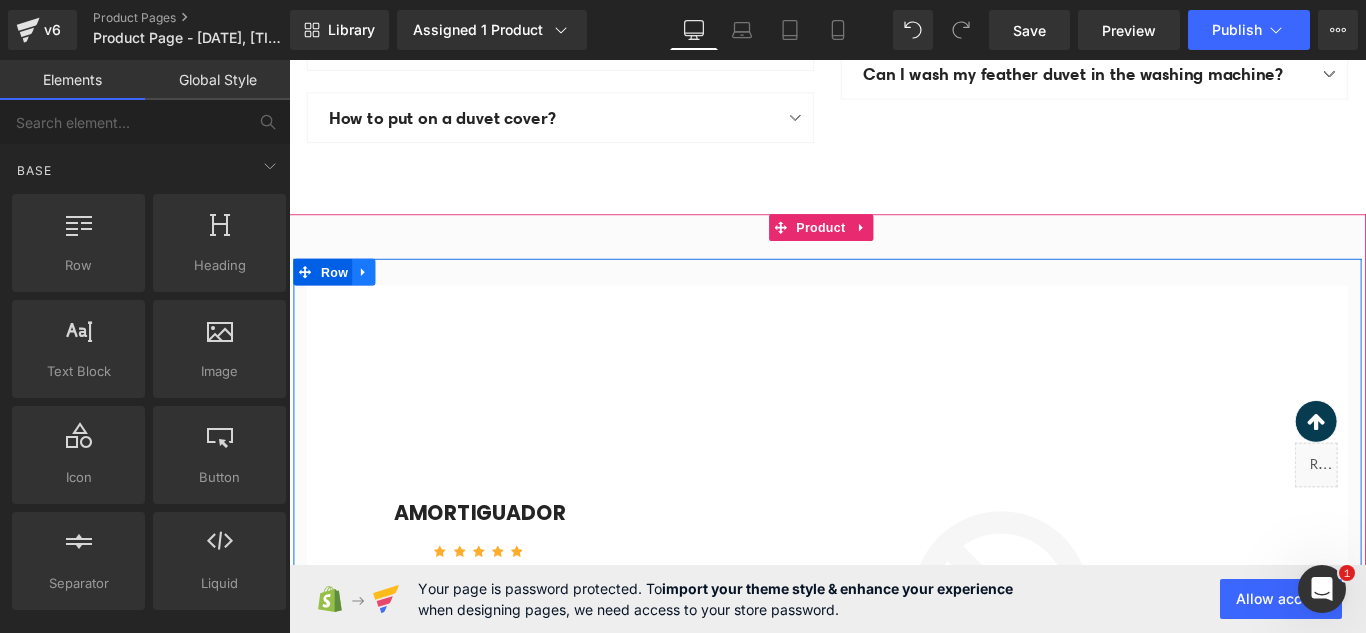 click 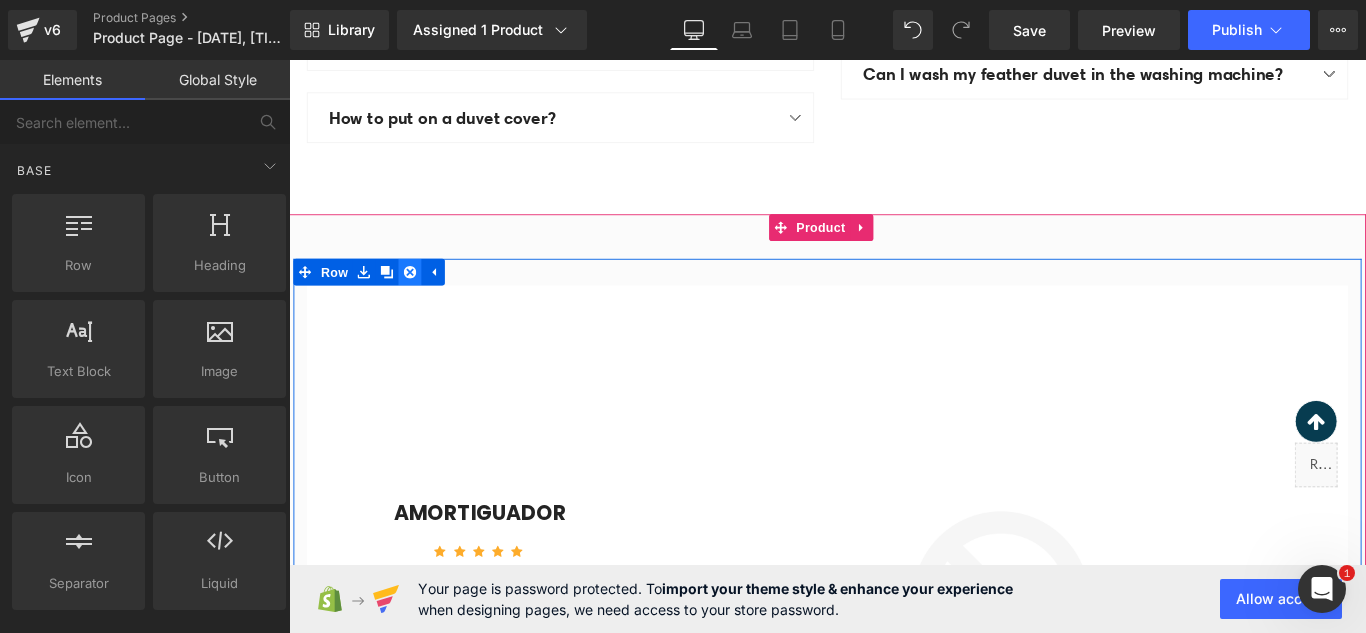click 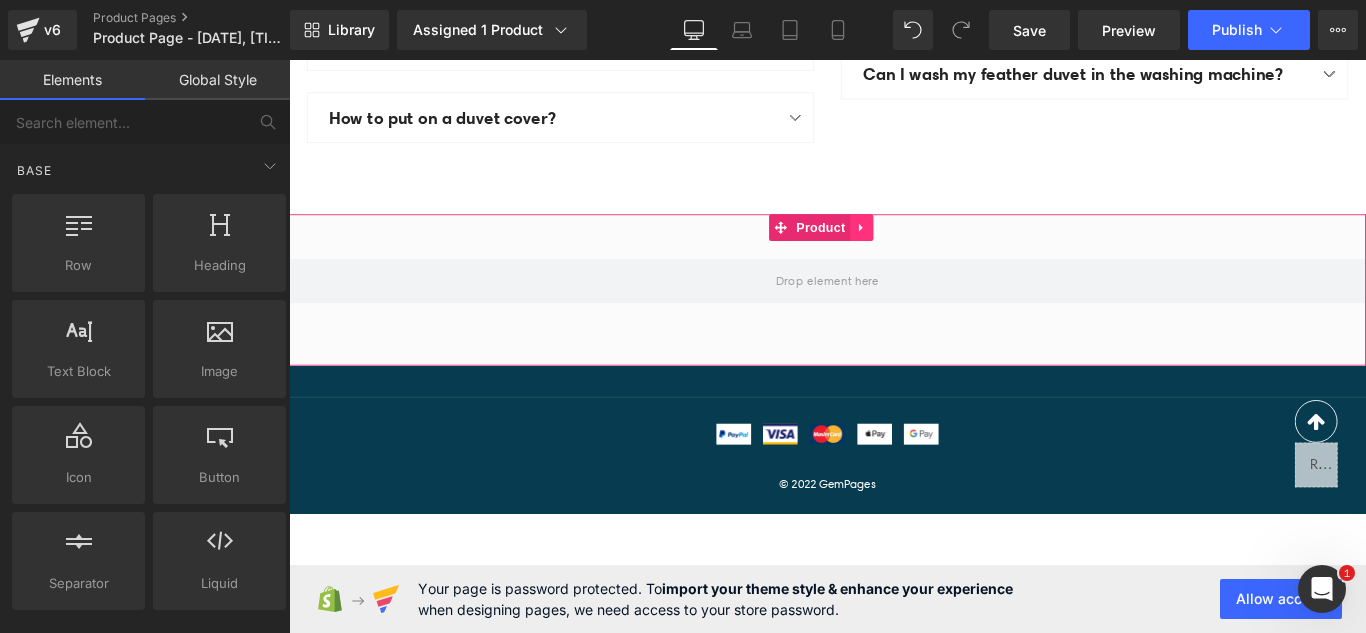 click at bounding box center [932, 248] 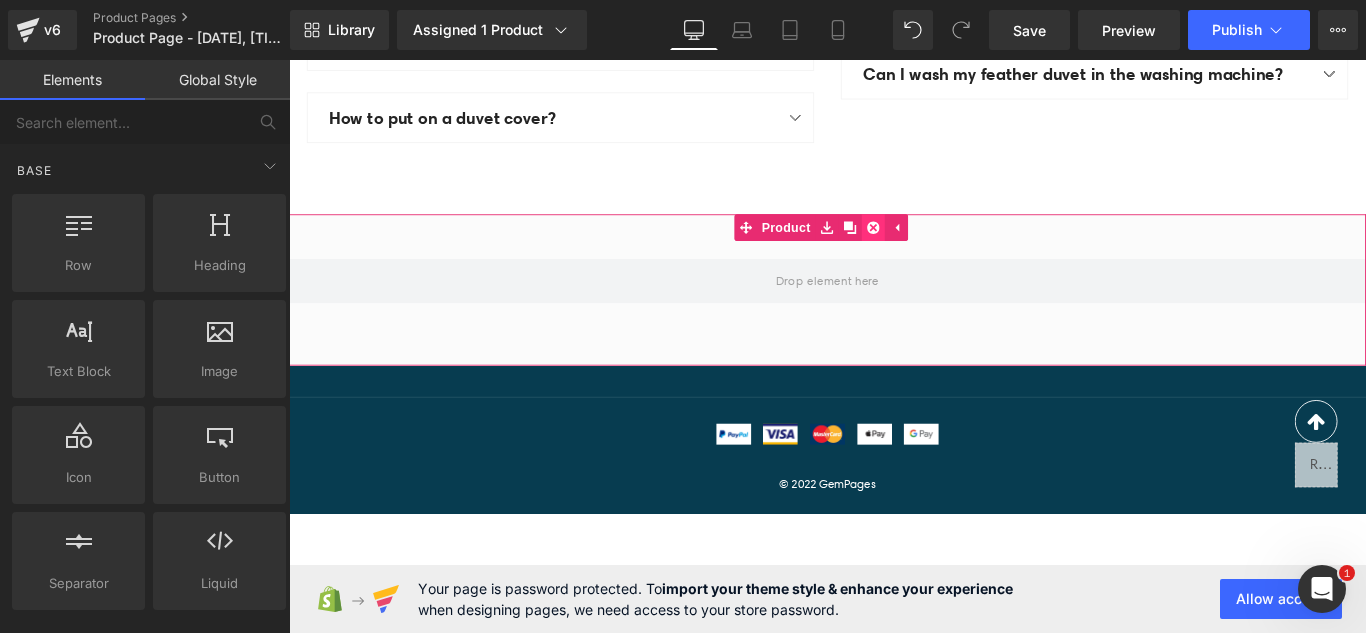 click 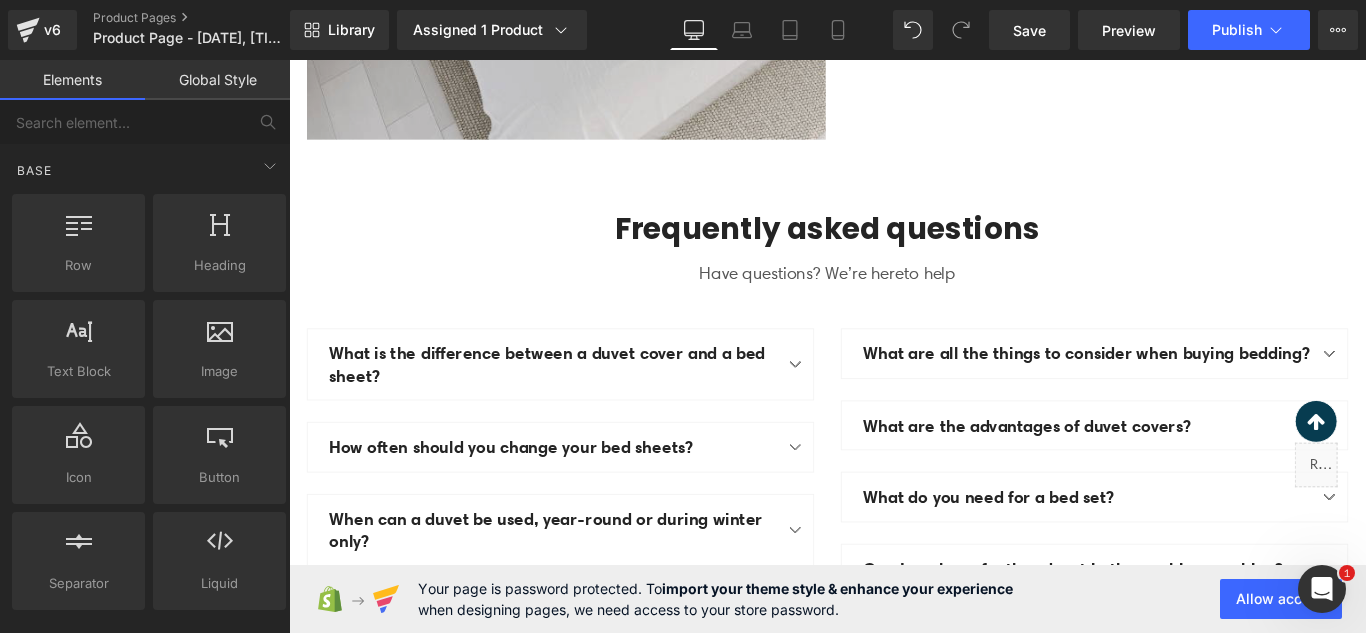 scroll, scrollTop: 3473, scrollLeft: 0, axis: vertical 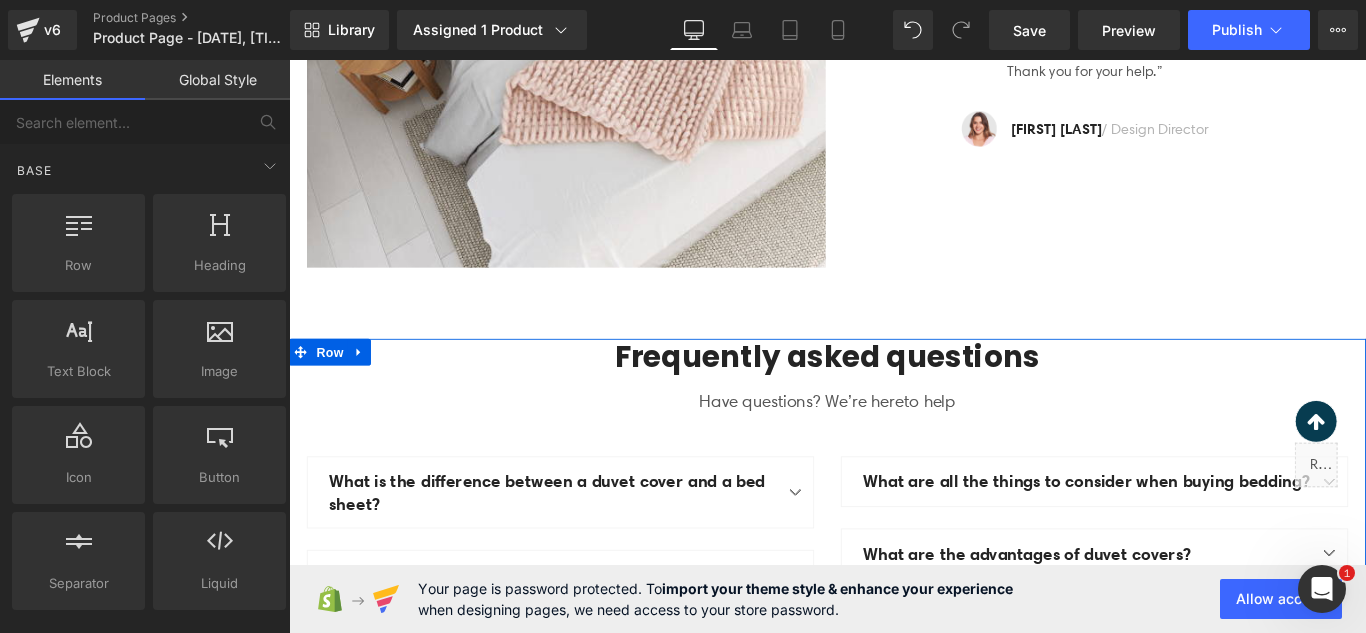 drag, startPoint x: 360, startPoint y: 379, endPoint x: 369, endPoint y: 385, distance: 10.816654 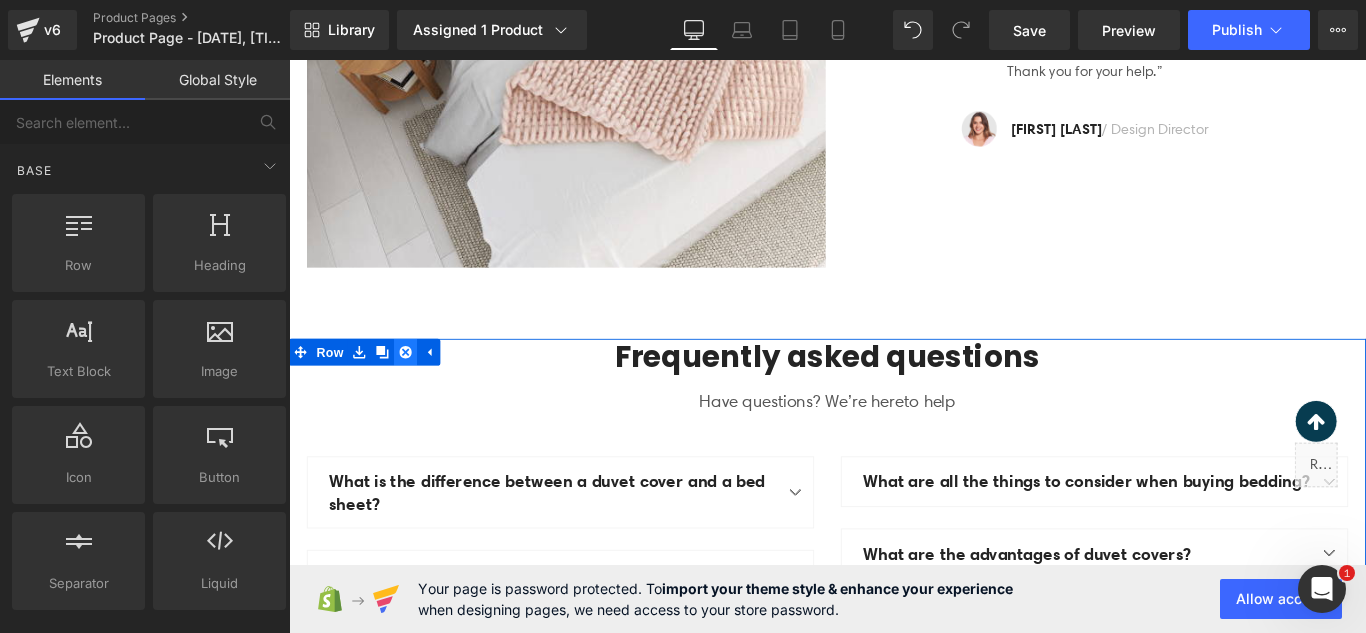 click 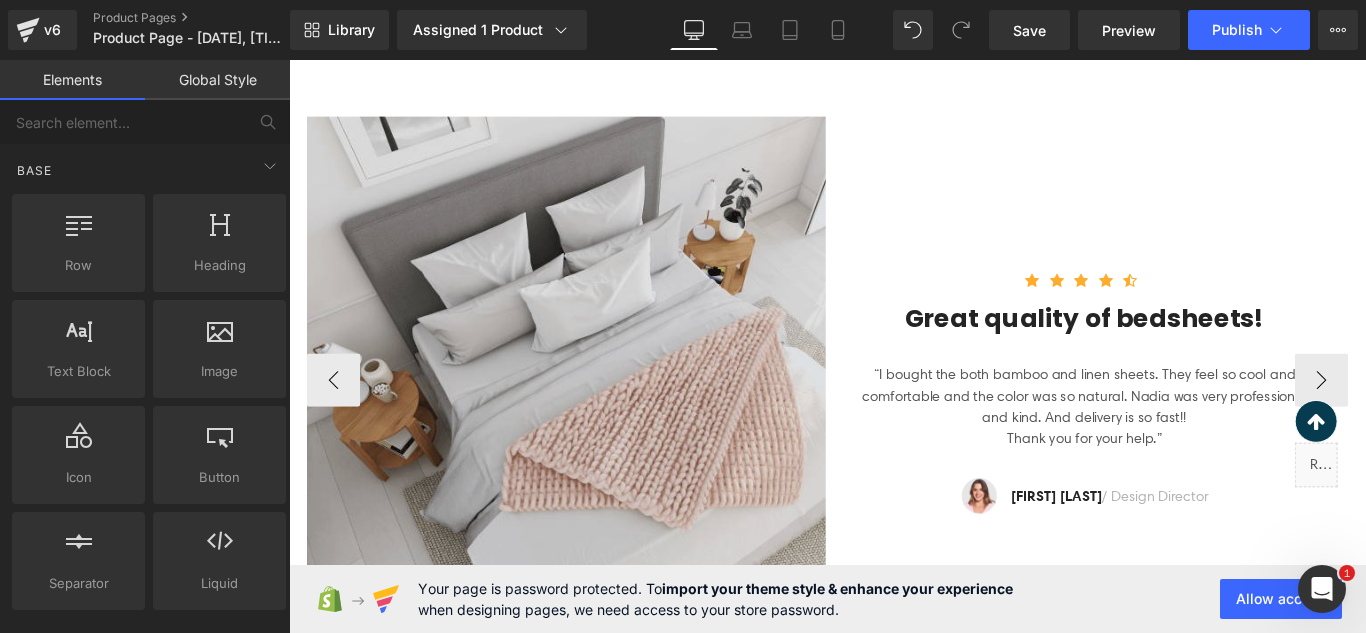 scroll, scrollTop: 2873, scrollLeft: 0, axis: vertical 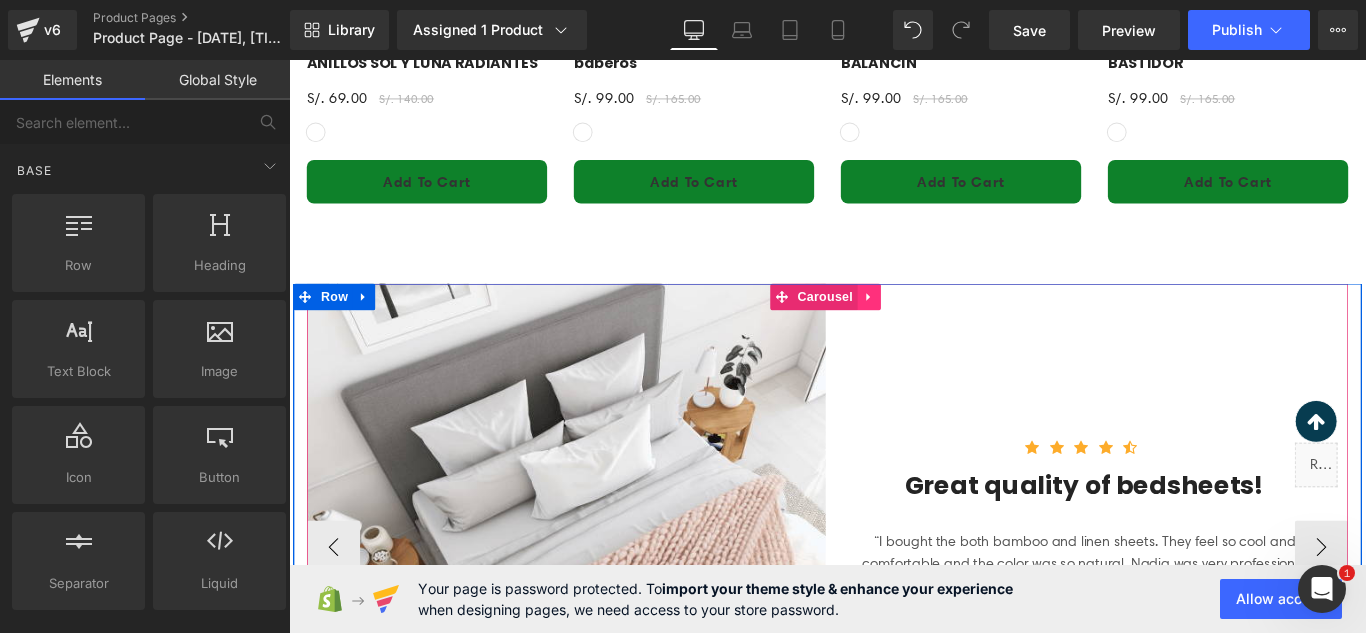 click at bounding box center [941, 326] 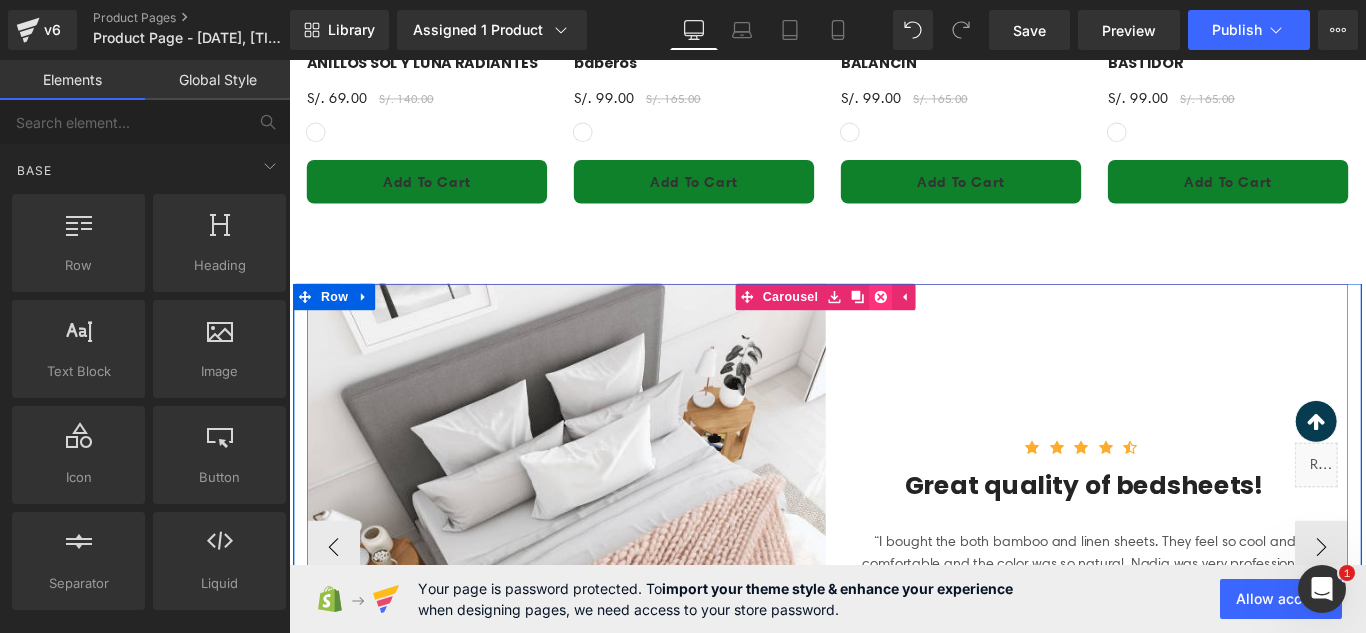 click 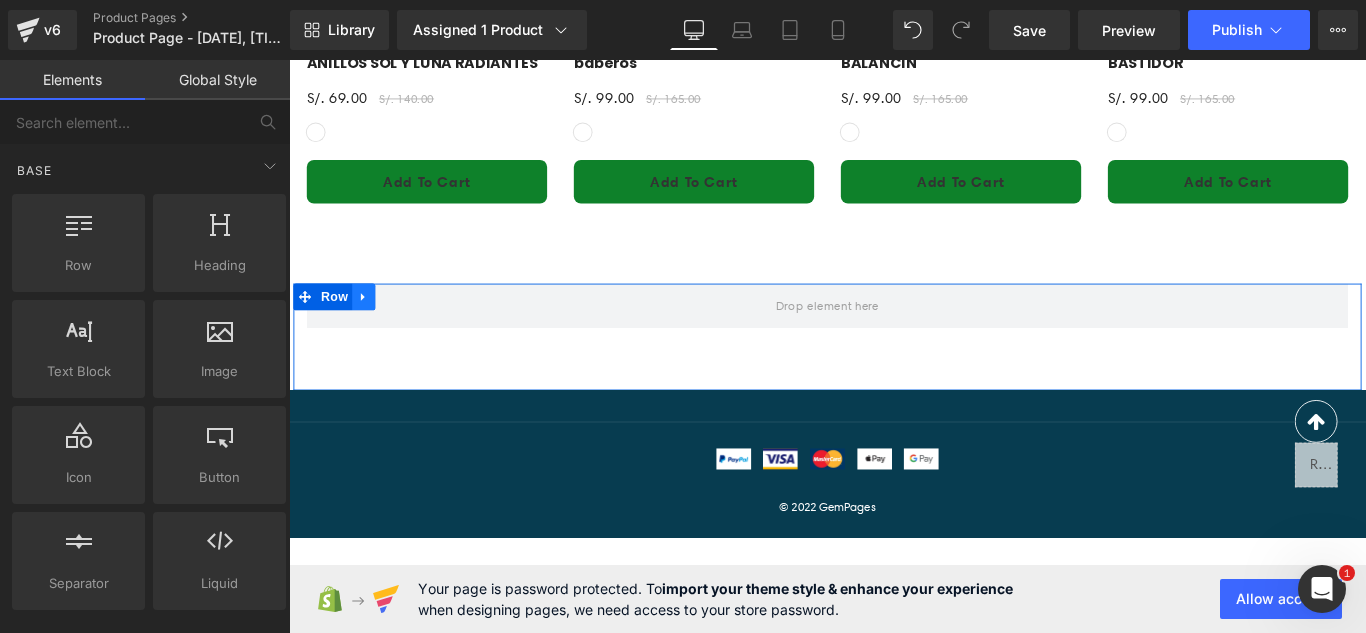click 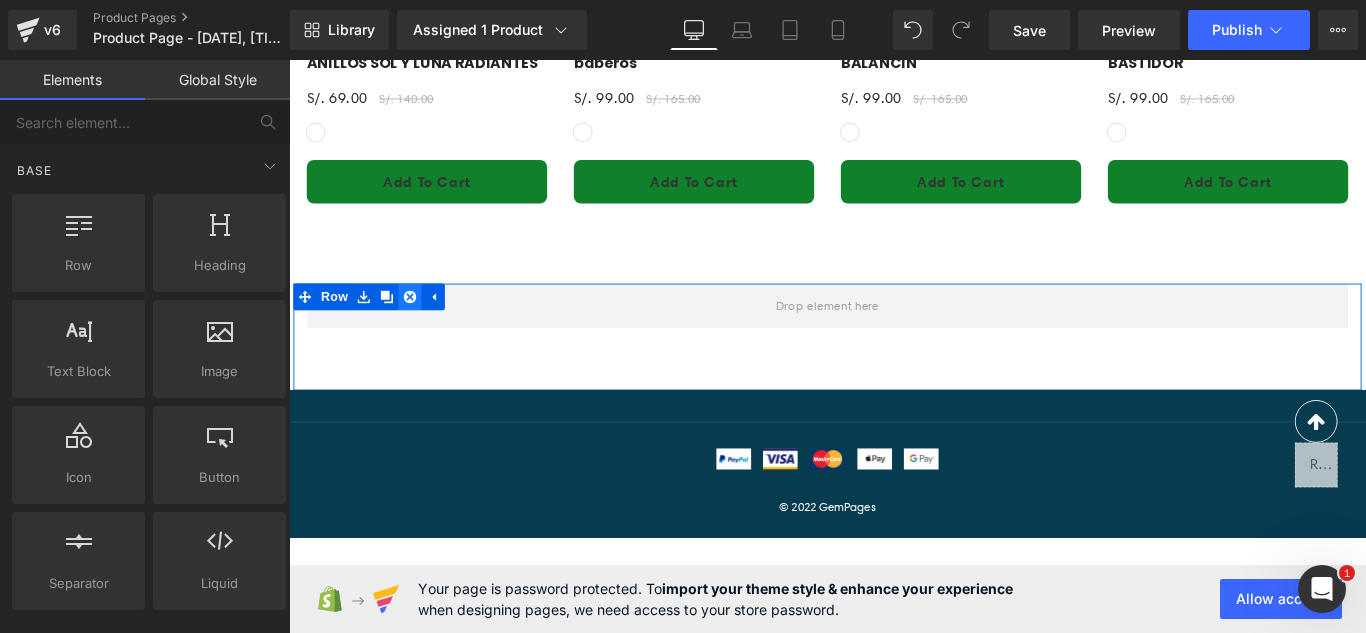 click 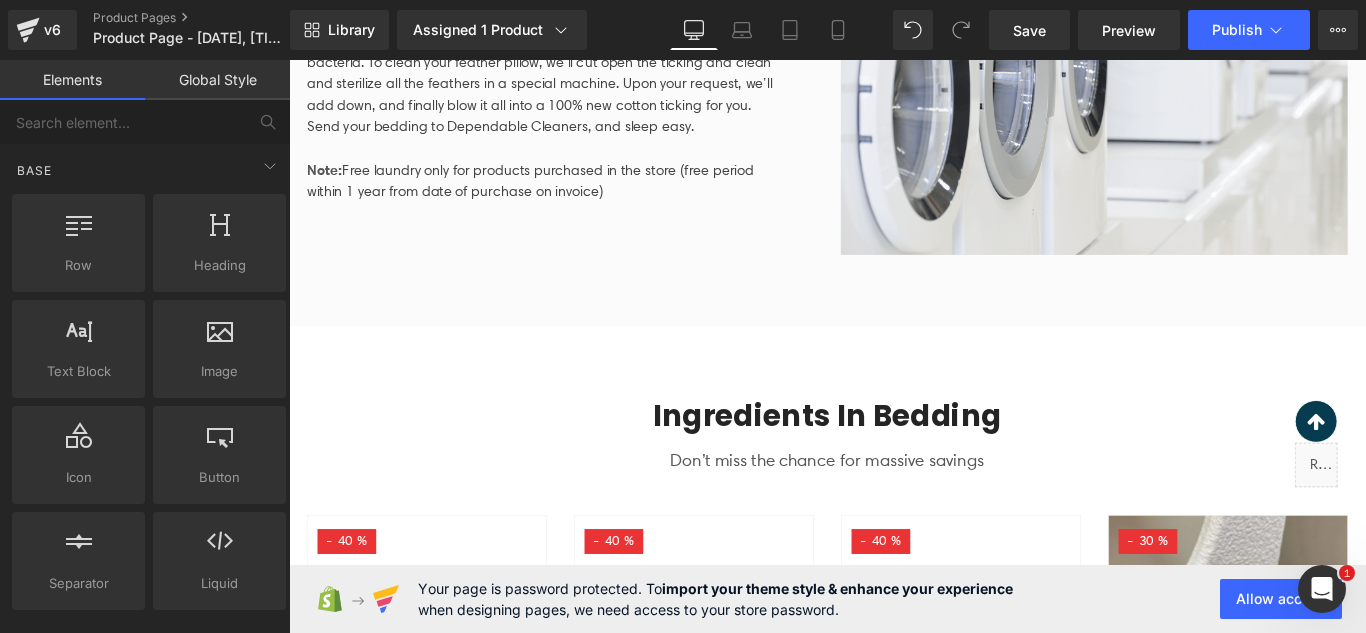 scroll, scrollTop: 1673, scrollLeft: 0, axis: vertical 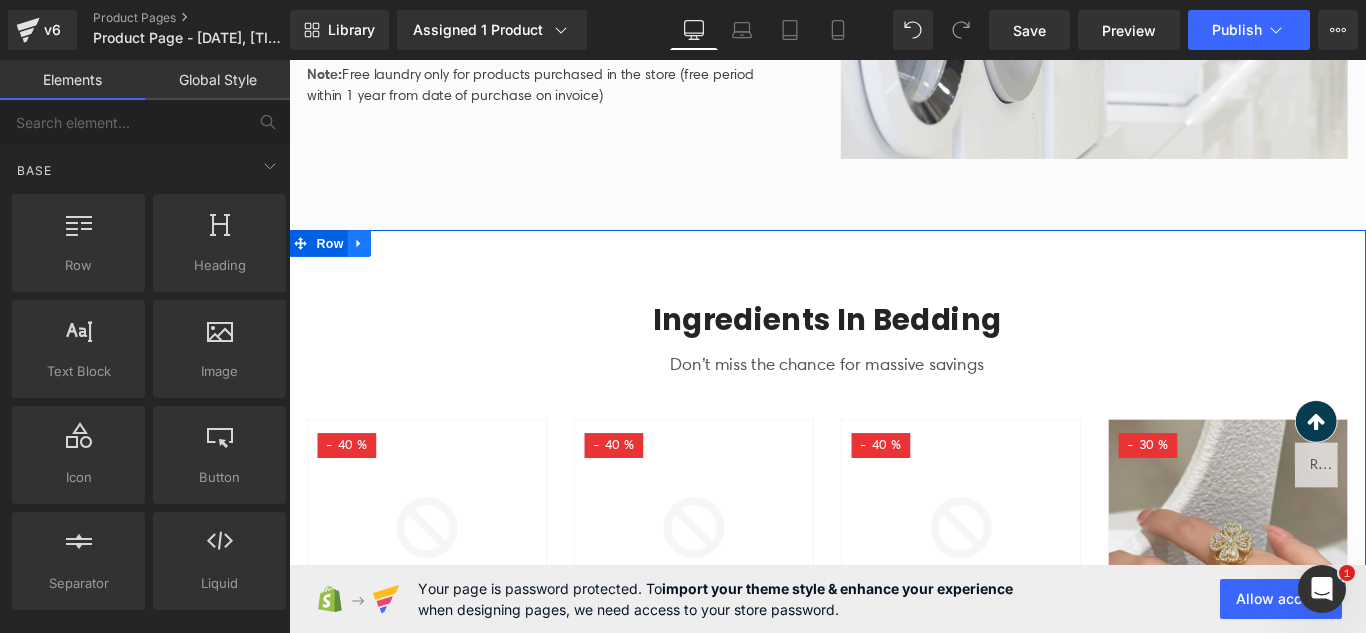 click 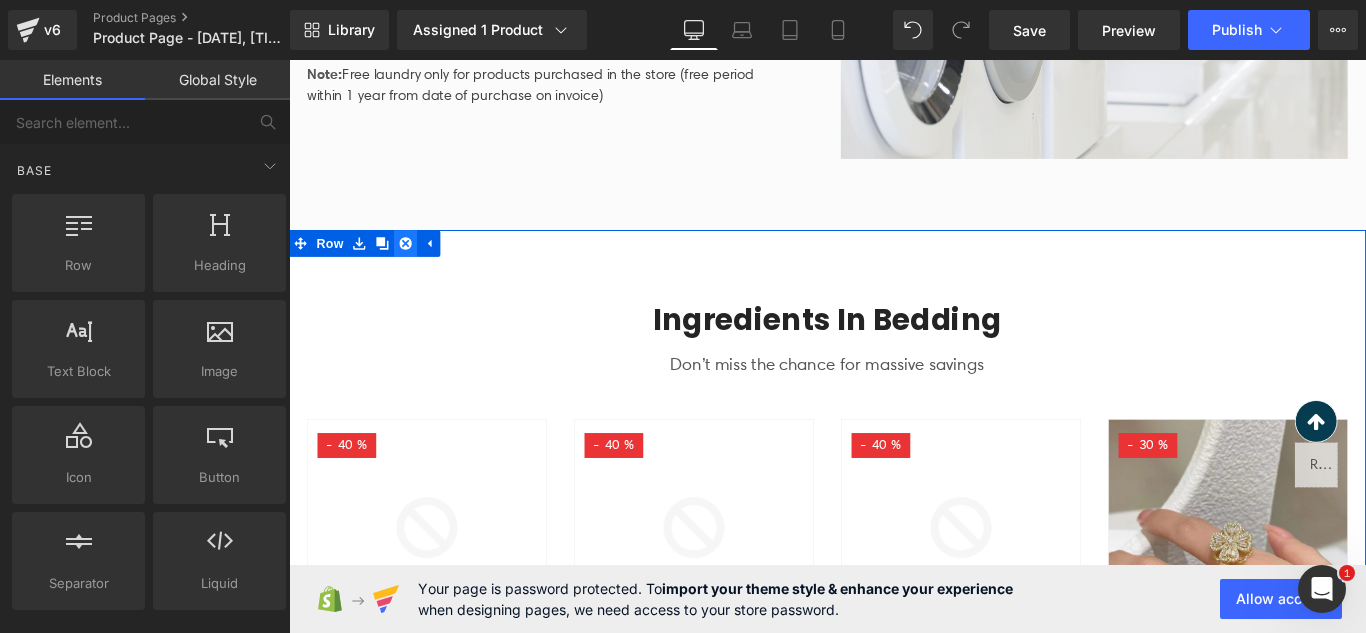 click 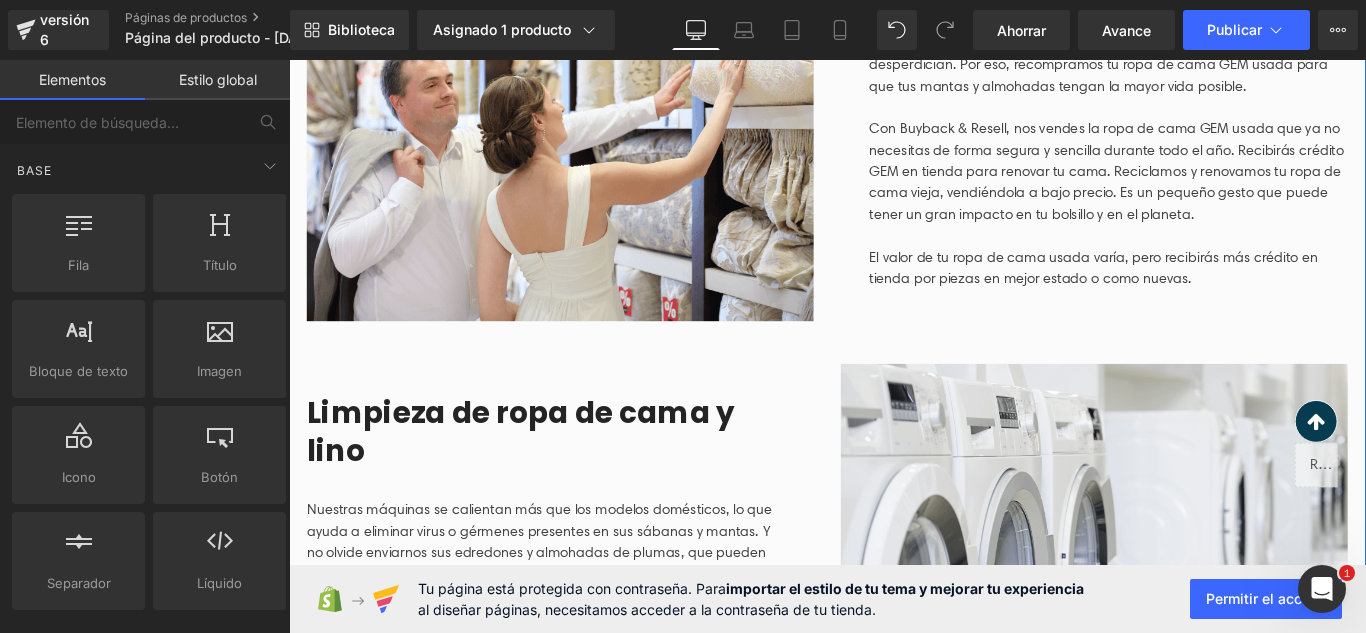 scroll, scrollTop: 1100, scrollLeft: 0, axis: vertical 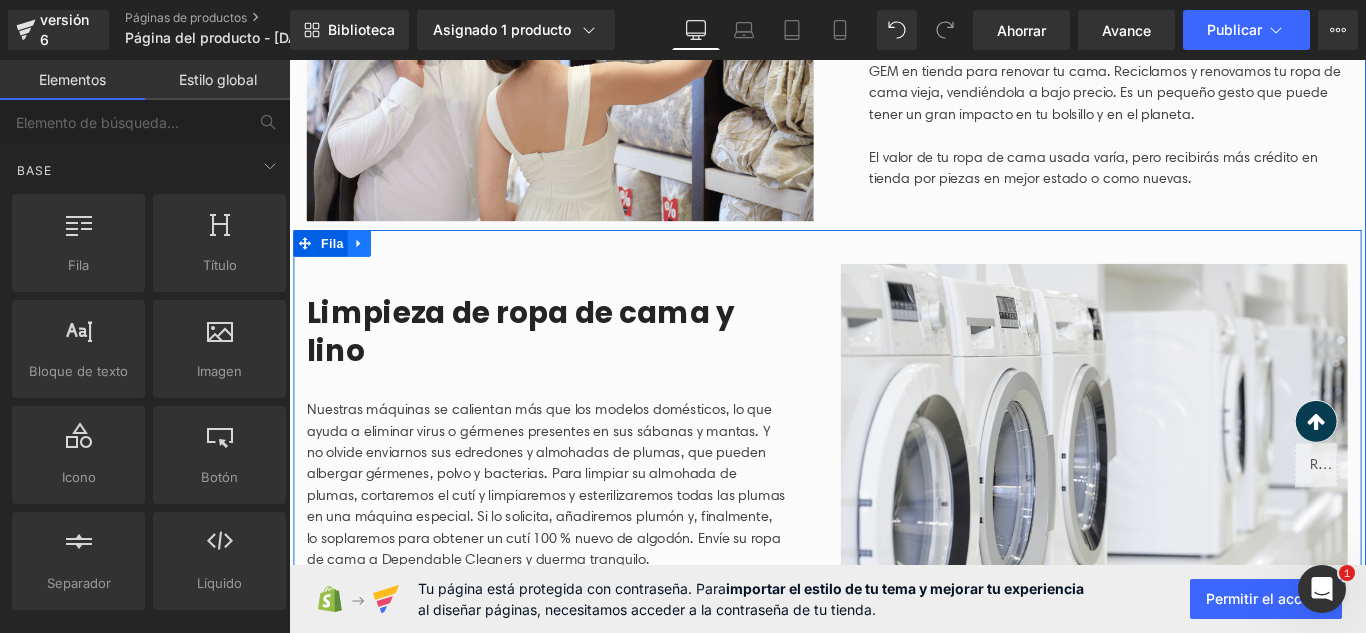 click 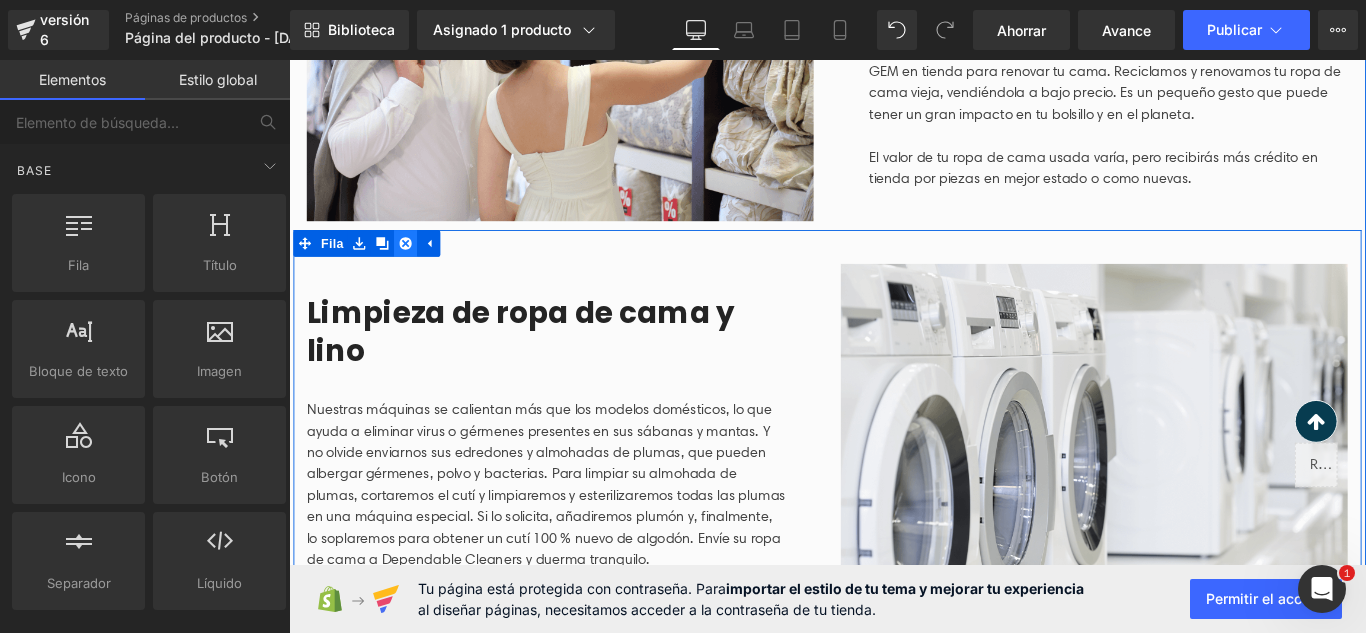 click 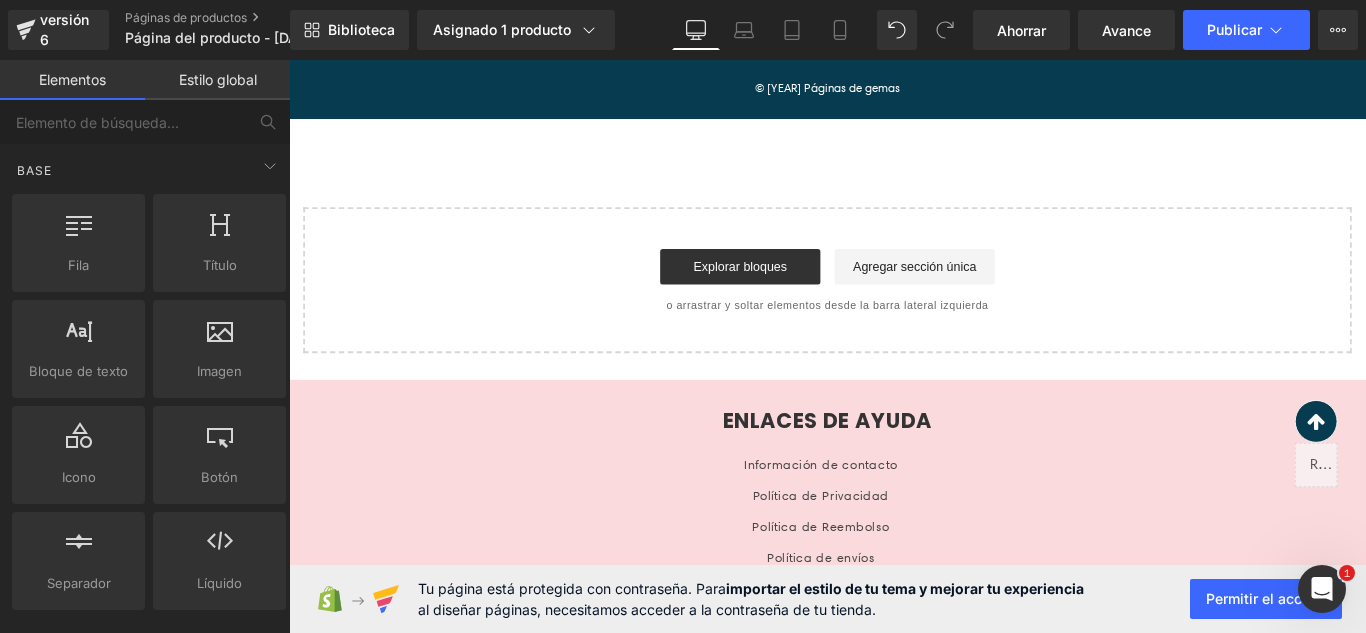 scroll, scrollTop: 1482, scrollLeft: 0, axis: vertical 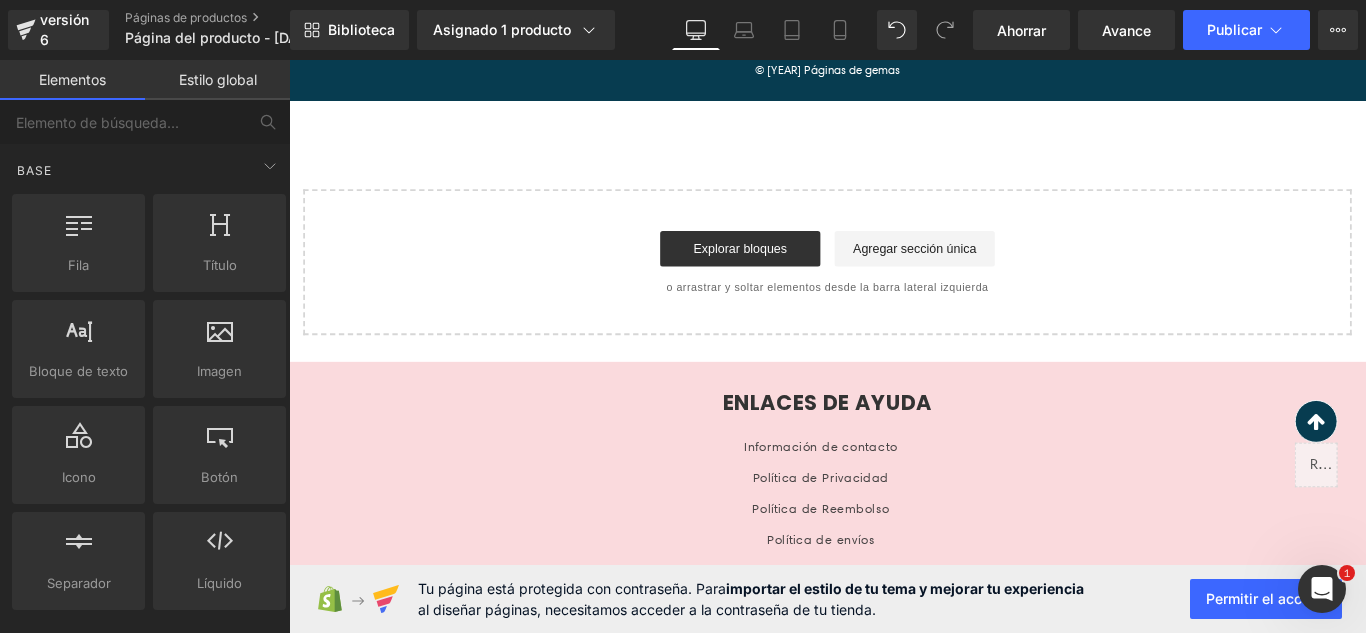 click on "Explorar bloques
Agregar sección única" at bounding box center [894, 272] 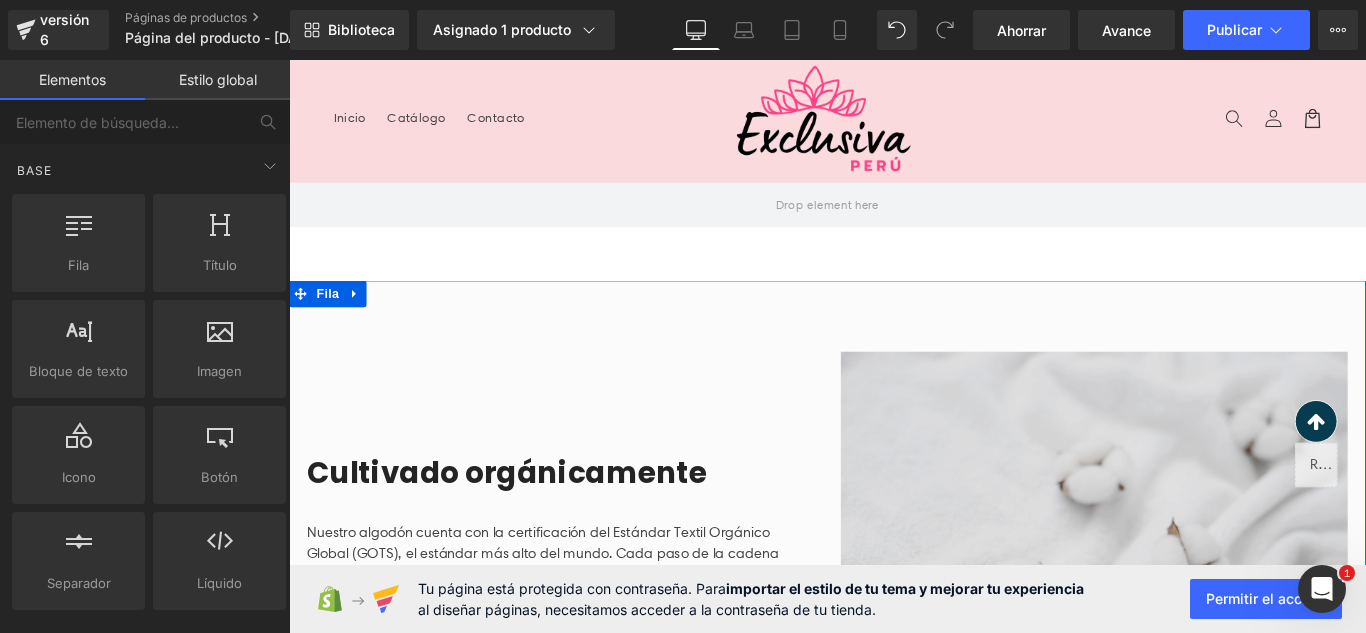 scroll, scrollTop: 0, scrollLeft: 0, axis: both 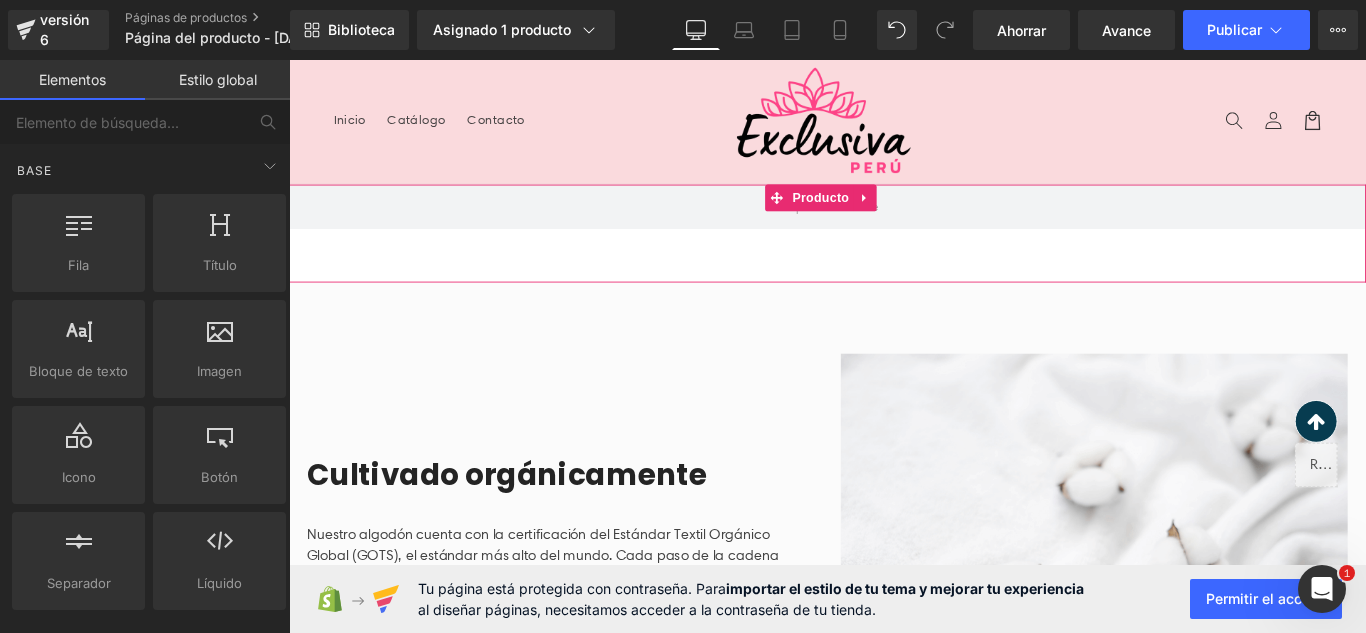 click at bounding box center (936, 215) 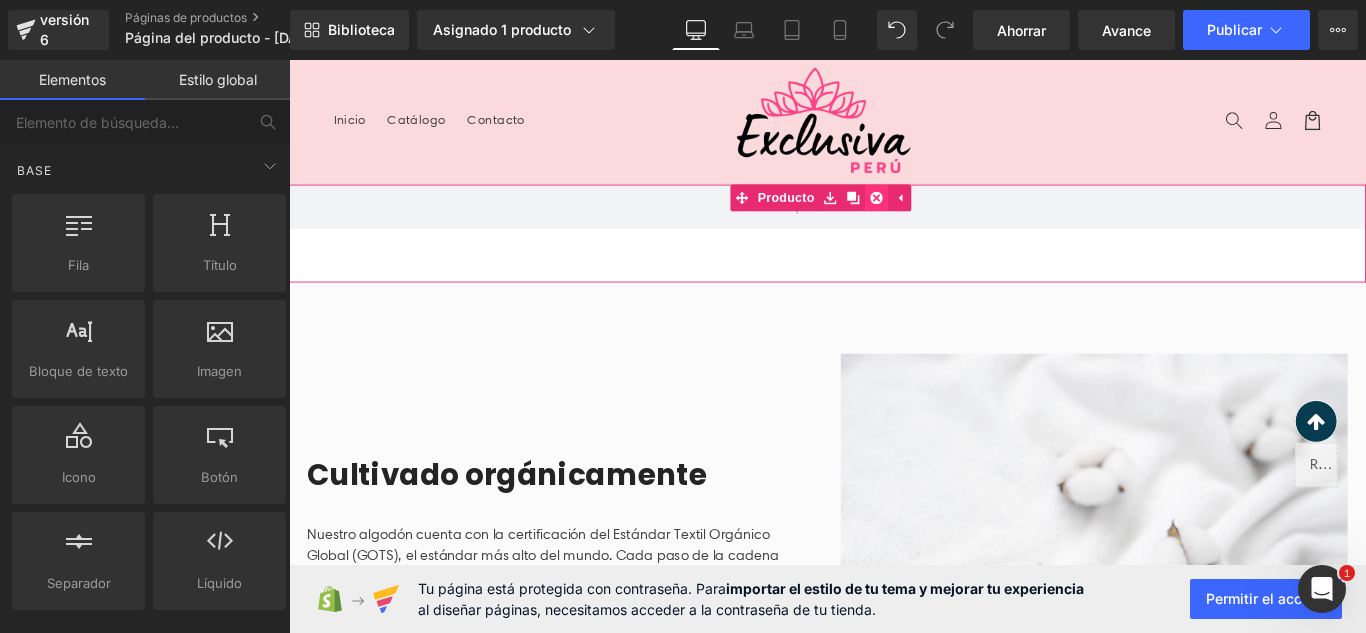 click 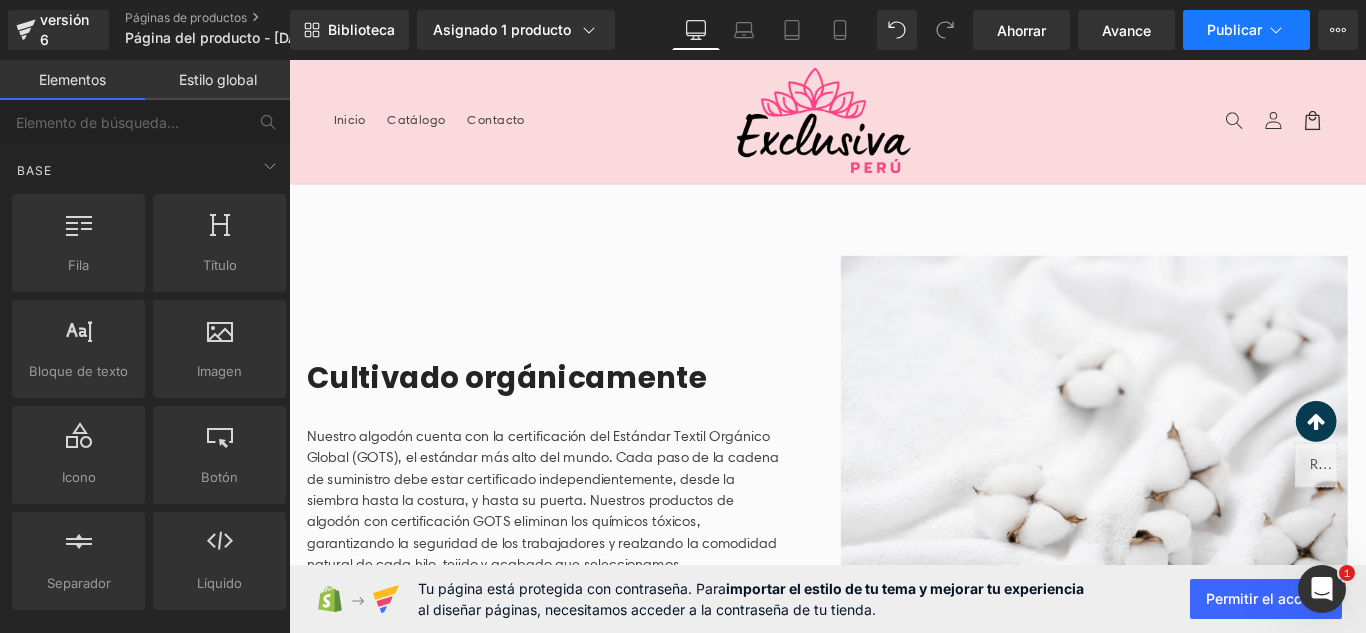click 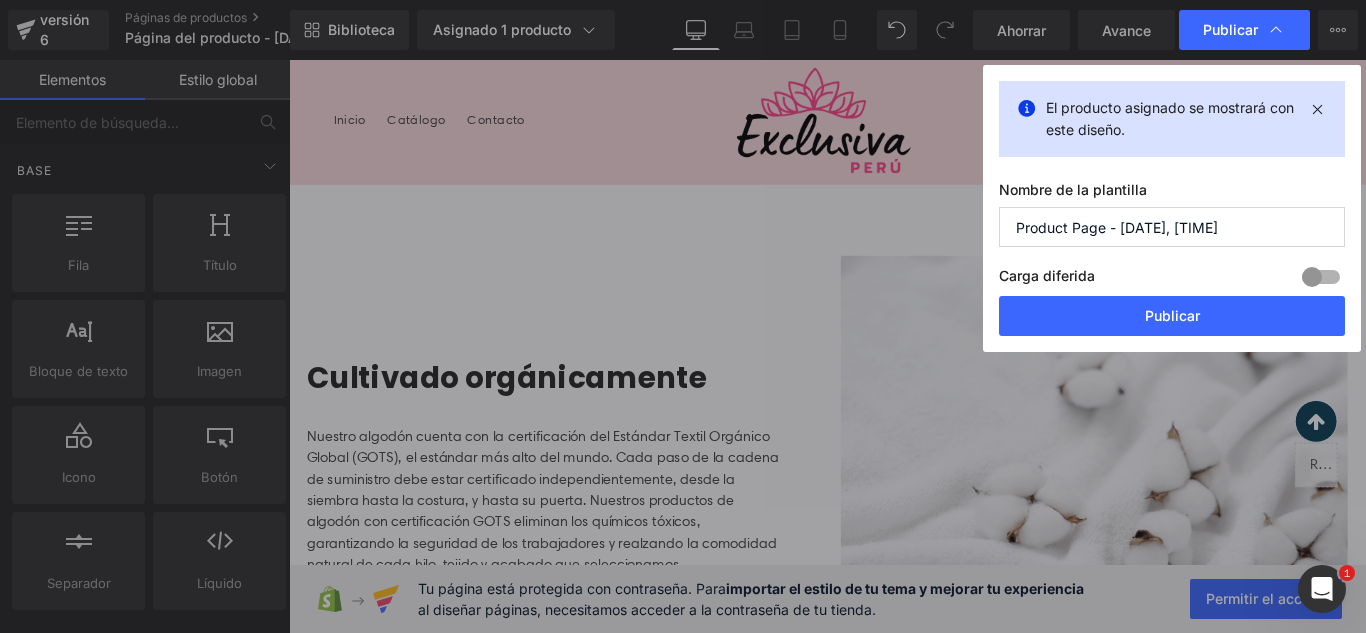 click on "Product Page - [DATE], [TIME]" at bounding box center [1172, 227] 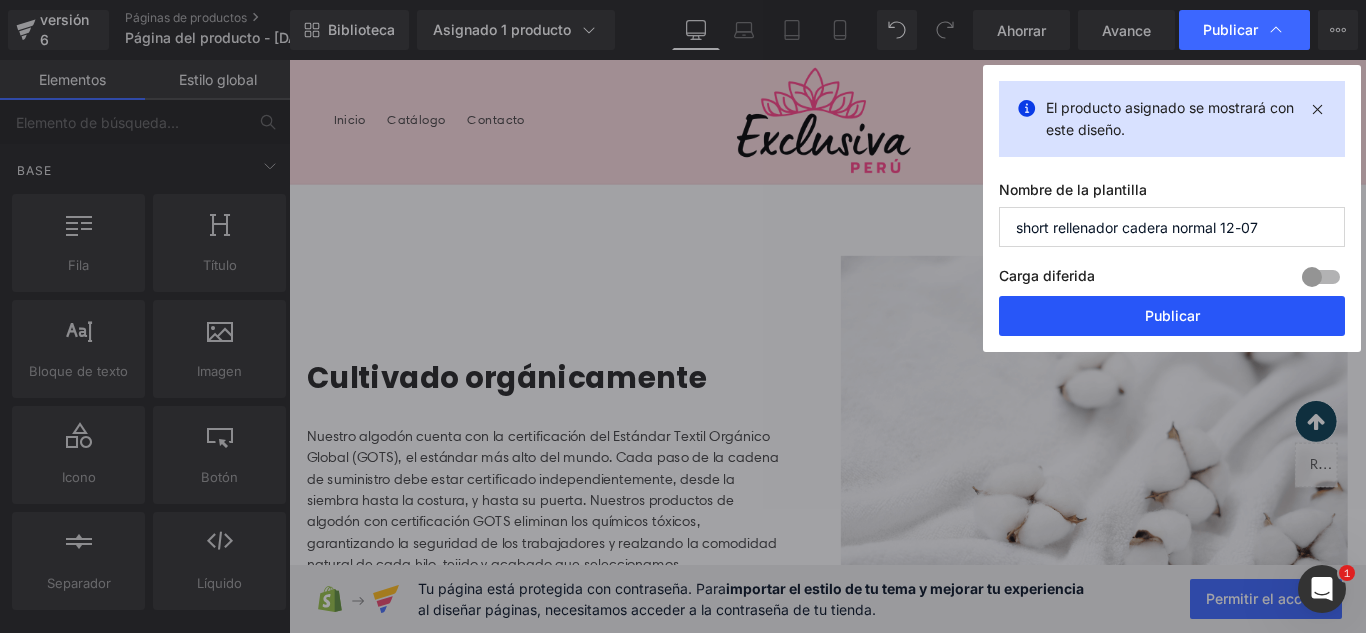 type on "short rellenador cadera normal 12-07" 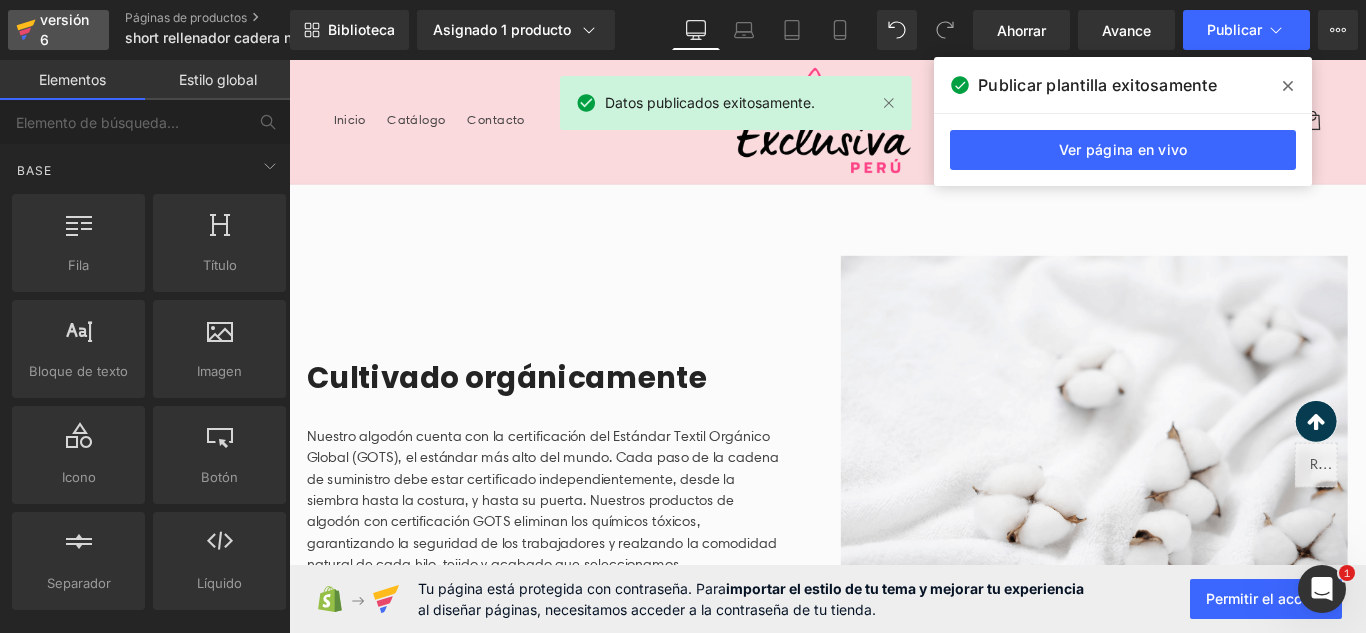 click 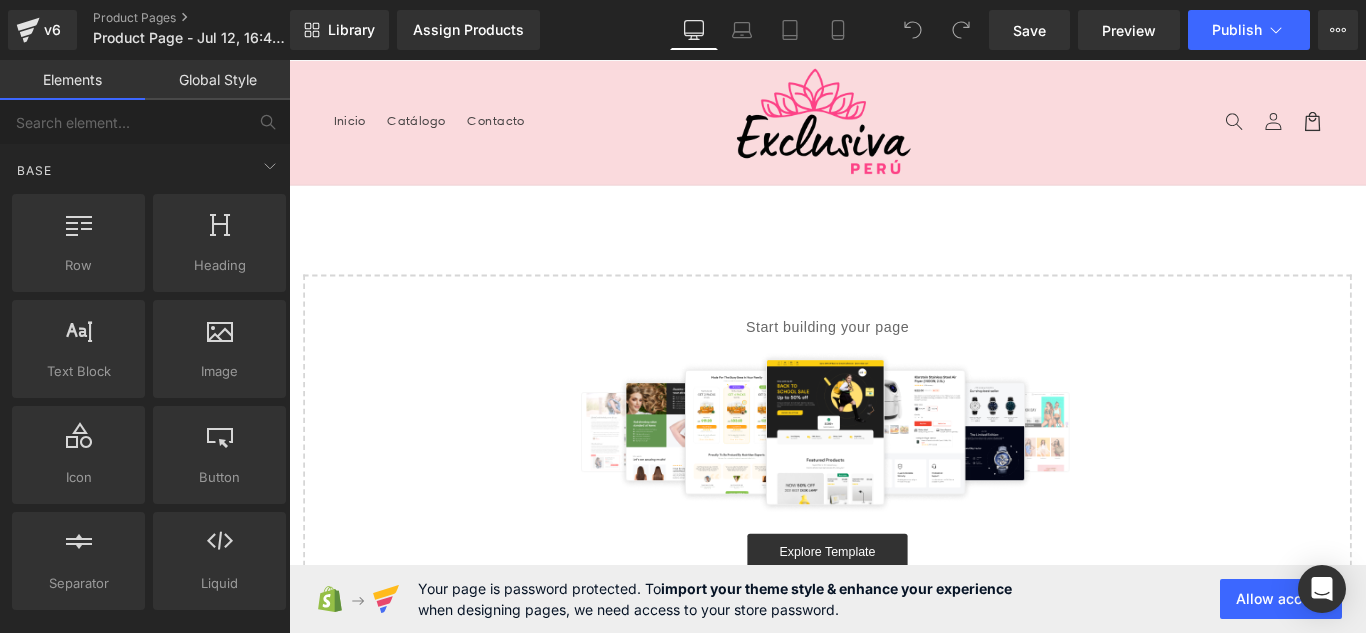 scroll, scrollTop: 0, scrollLeft: 0, axis: both 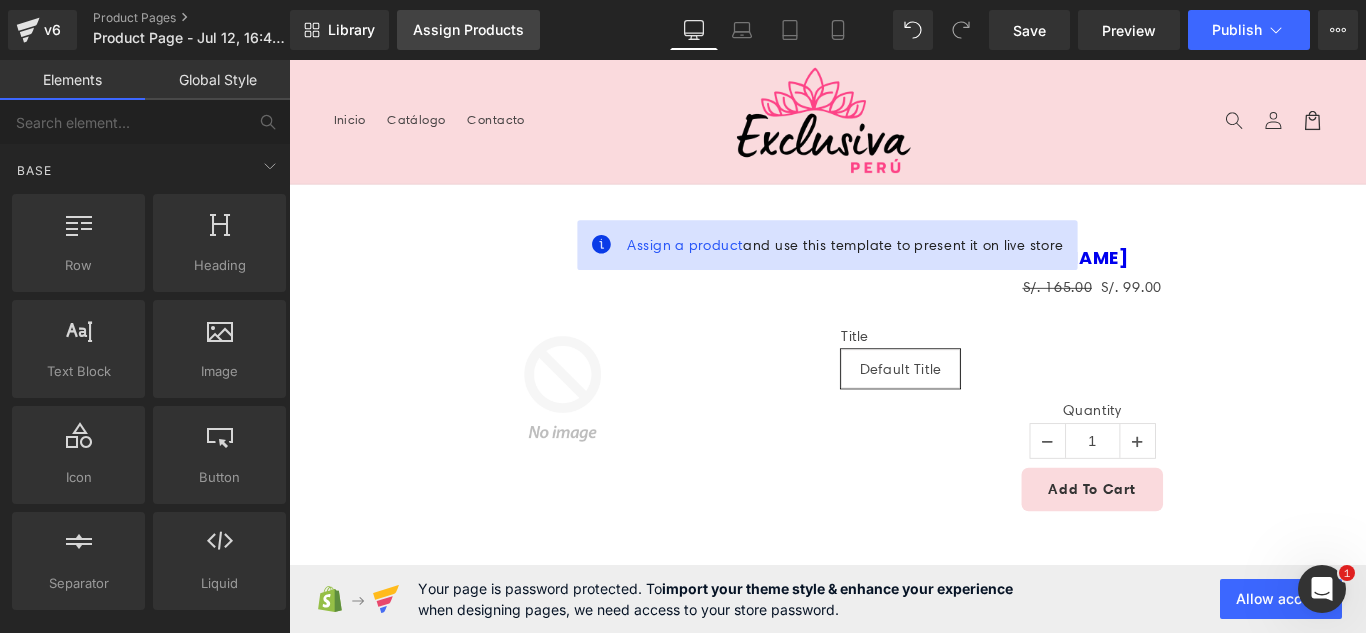 click on "Assign Products" at bounding box center (468, 30) 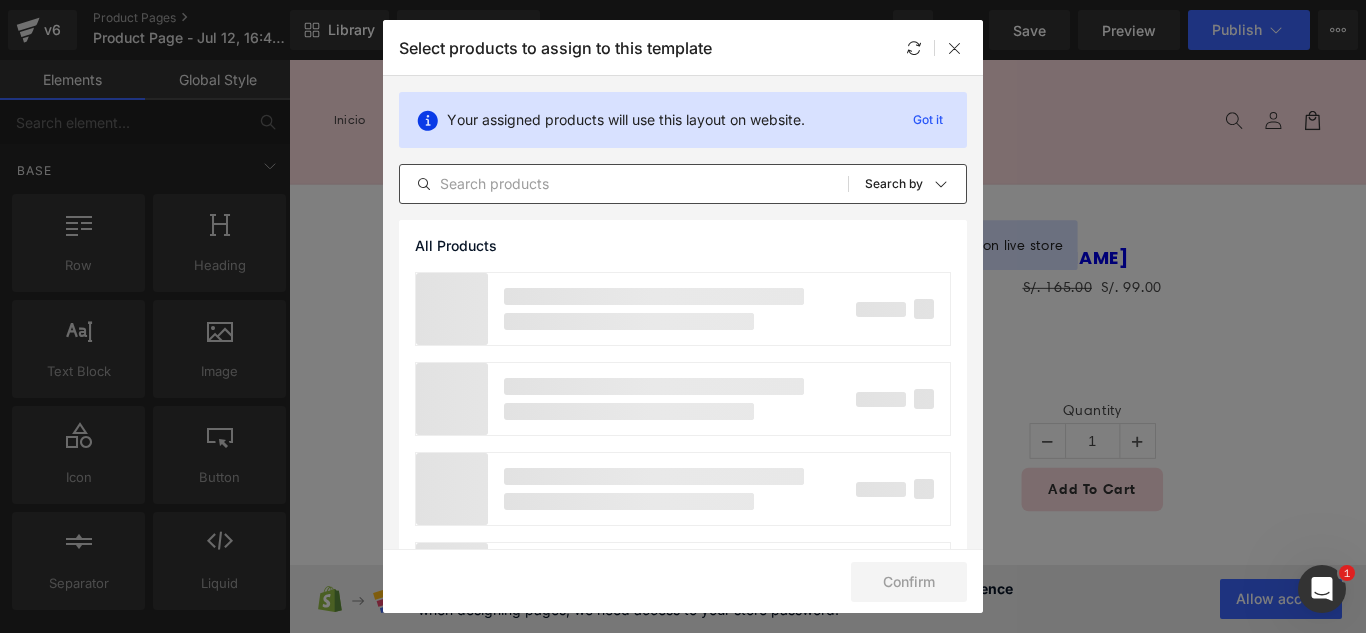 click at bounding box center (624, 184) 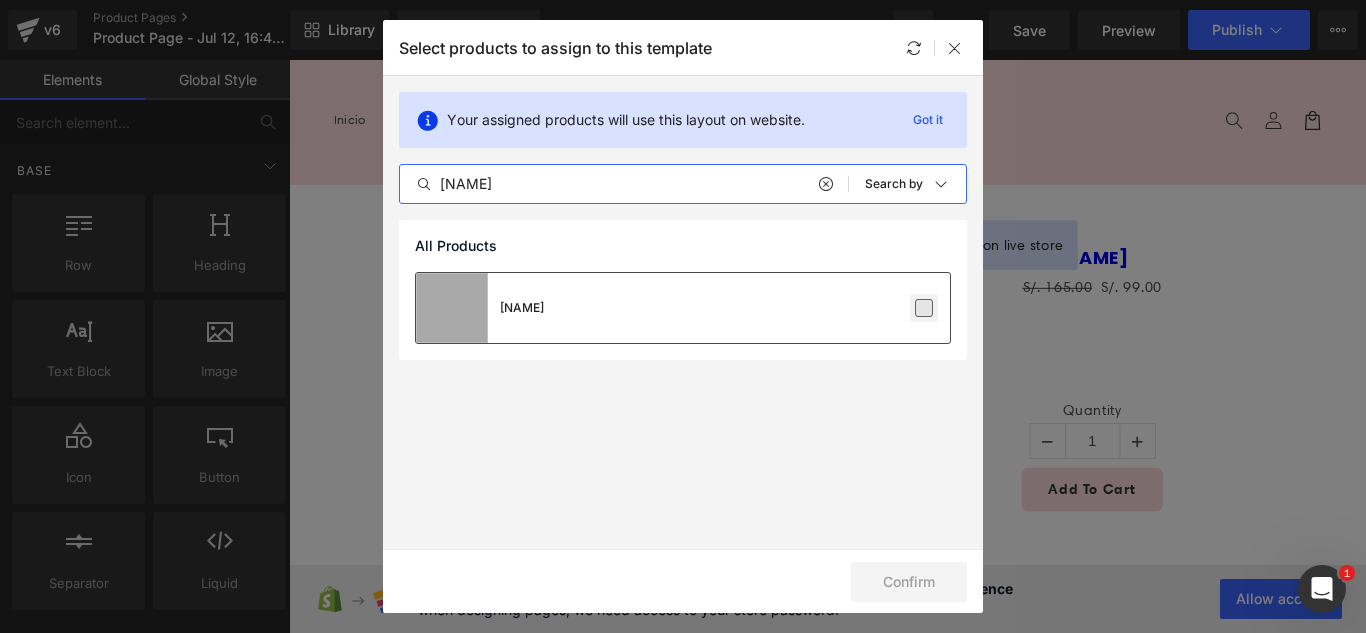 type on "RACHE" 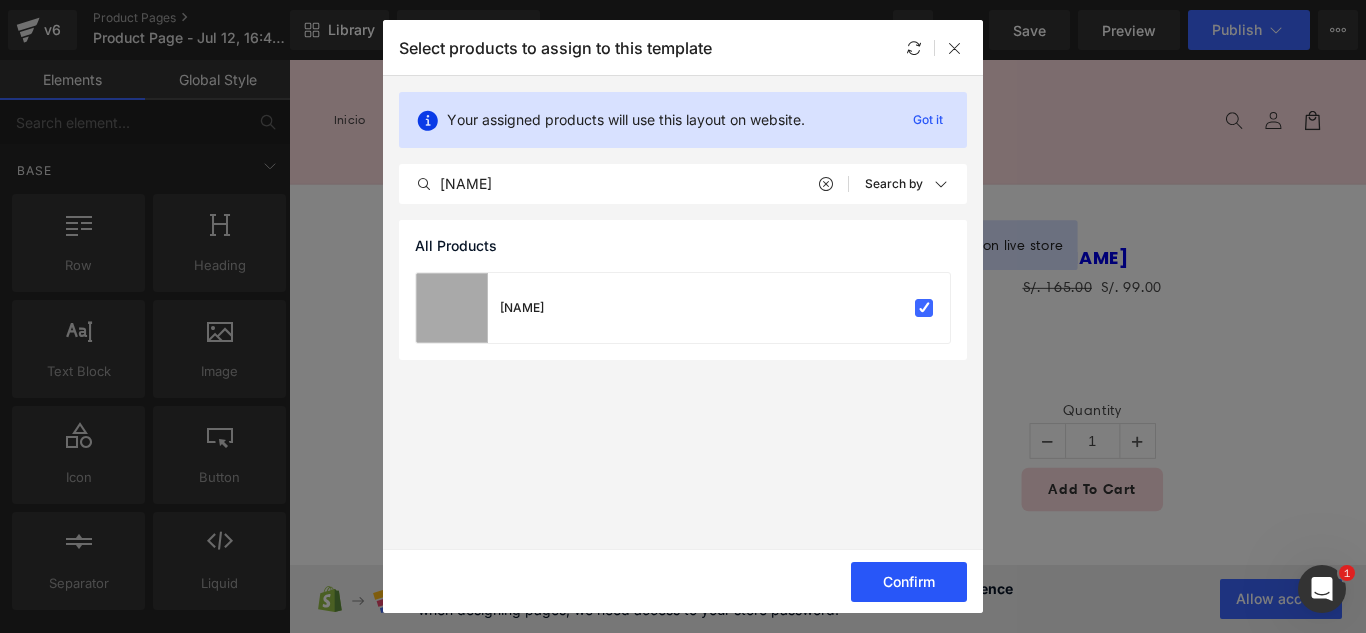 click on "Confirm" at bounding box center [909, 582] 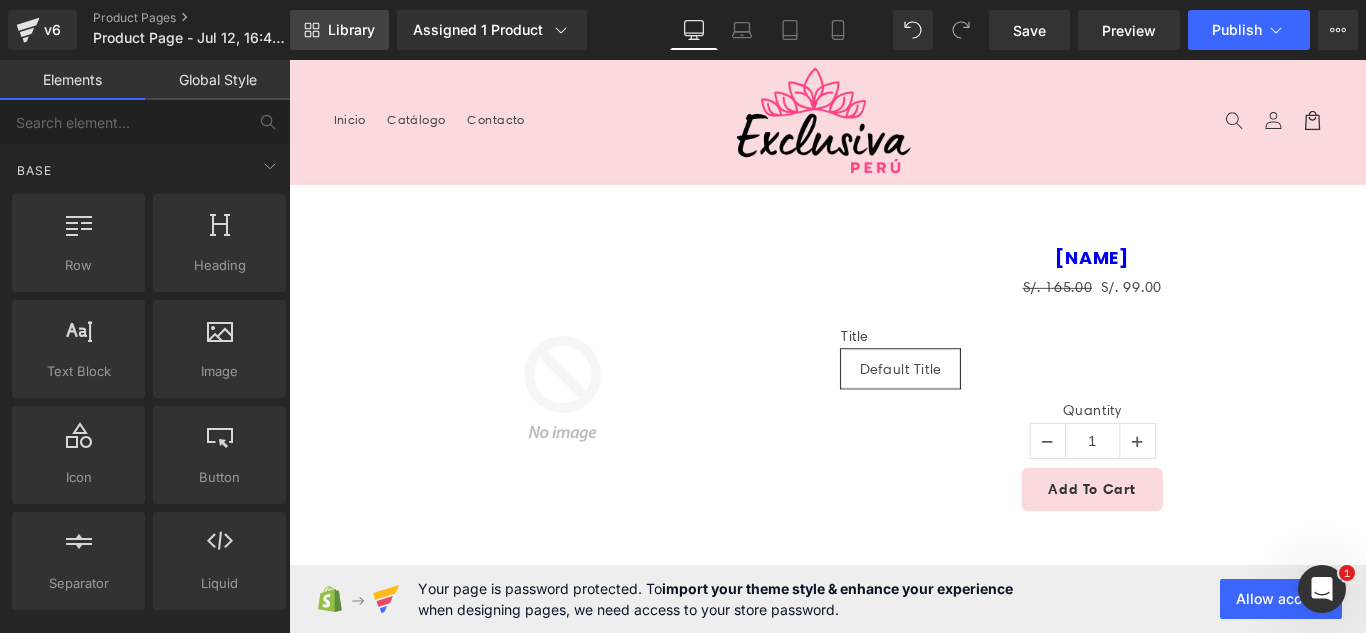 click on "Library" at bounding box center (351, 30) 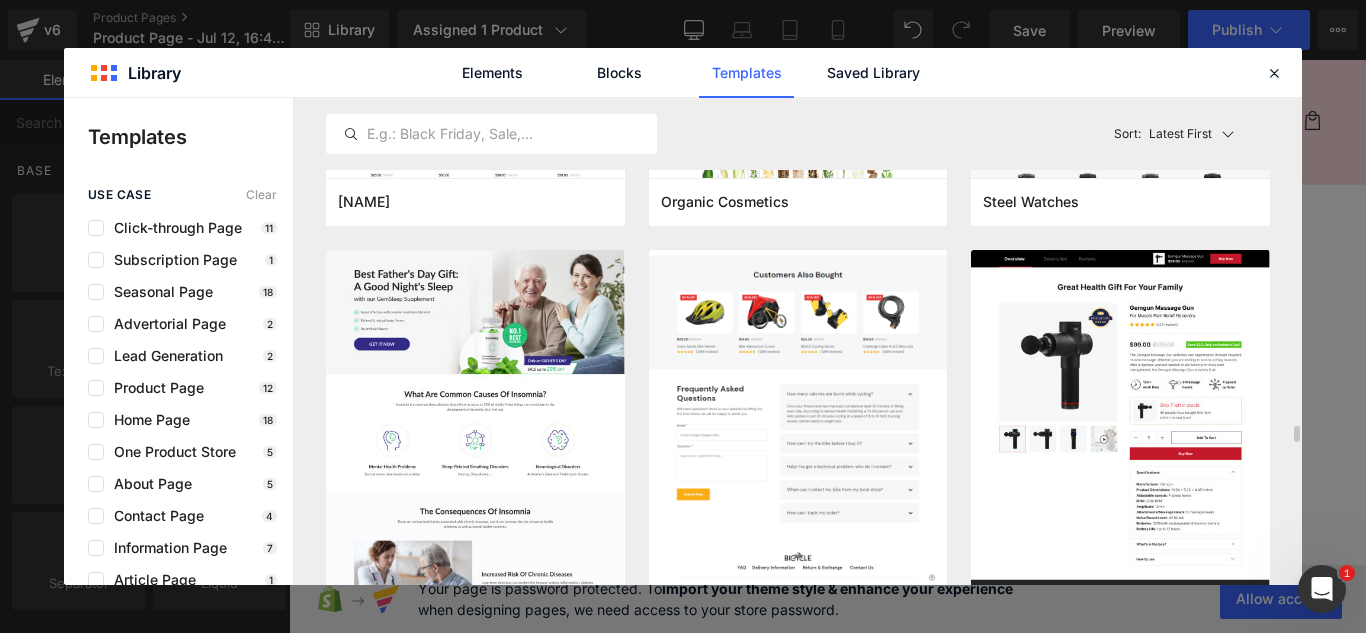 scroll, scrollTop: 6700, scrollLeft: 0, axis: vertical 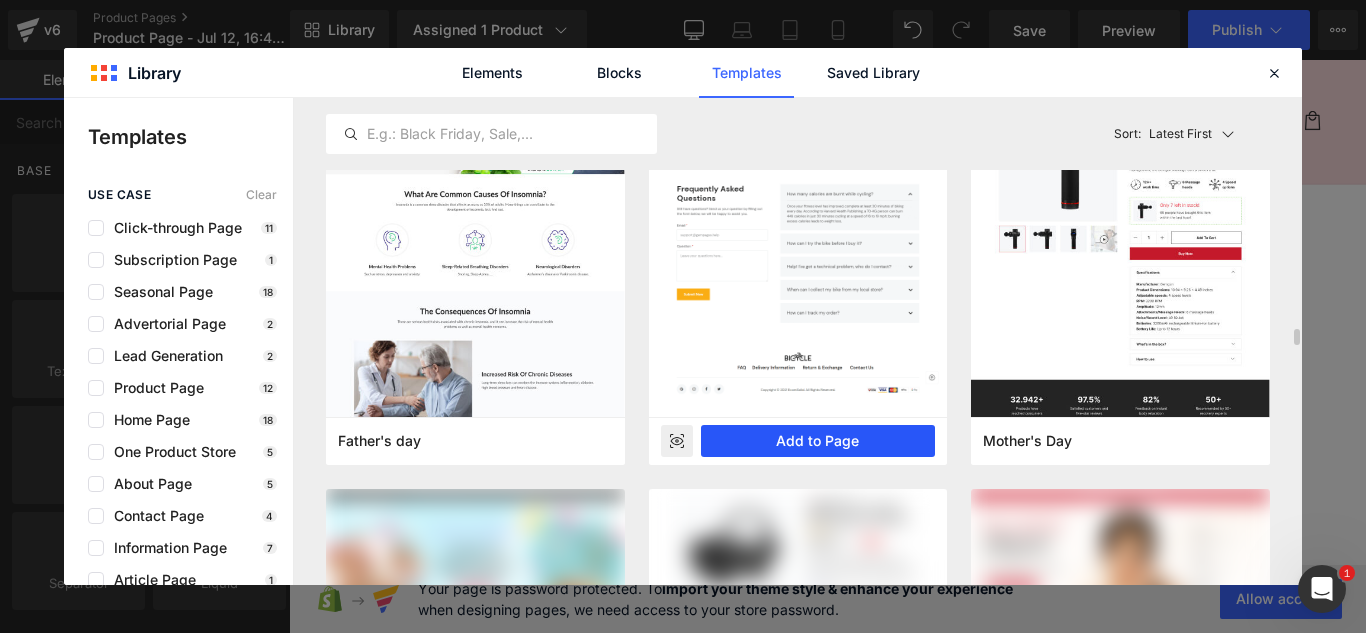 click on "Add to Page" at bounding box center [818, 441] 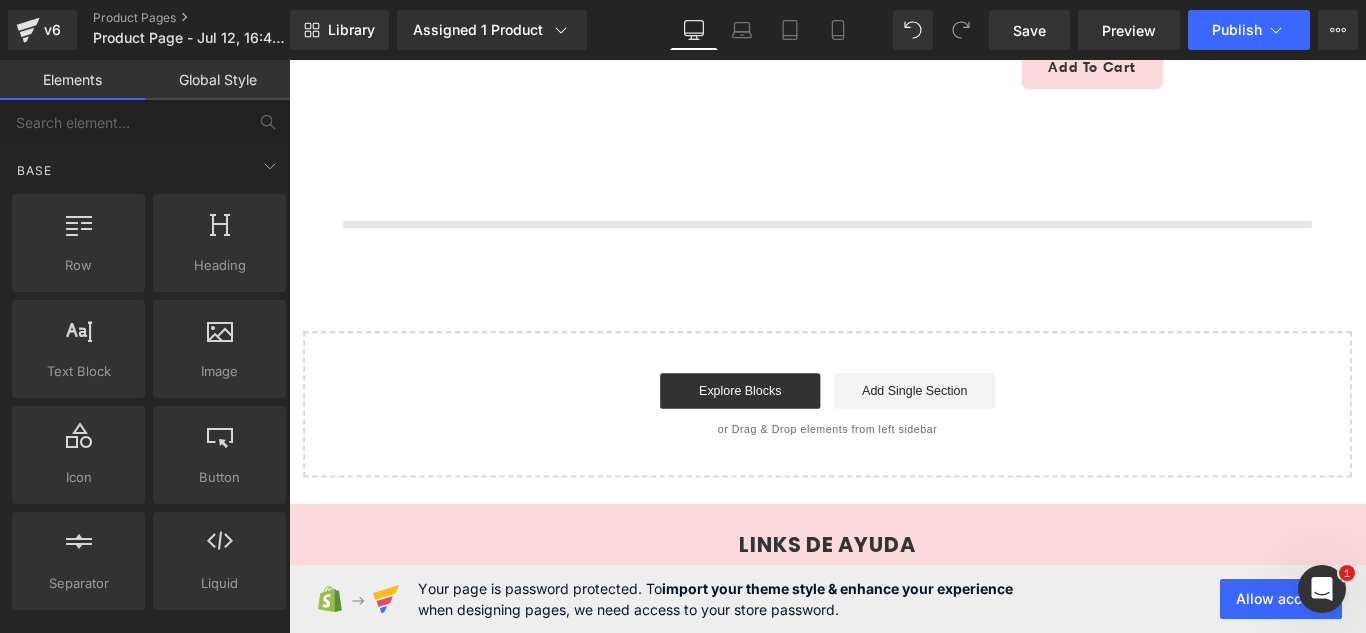 scroll, scrollTop: 475, scrollLeft: 0, axis: vertical 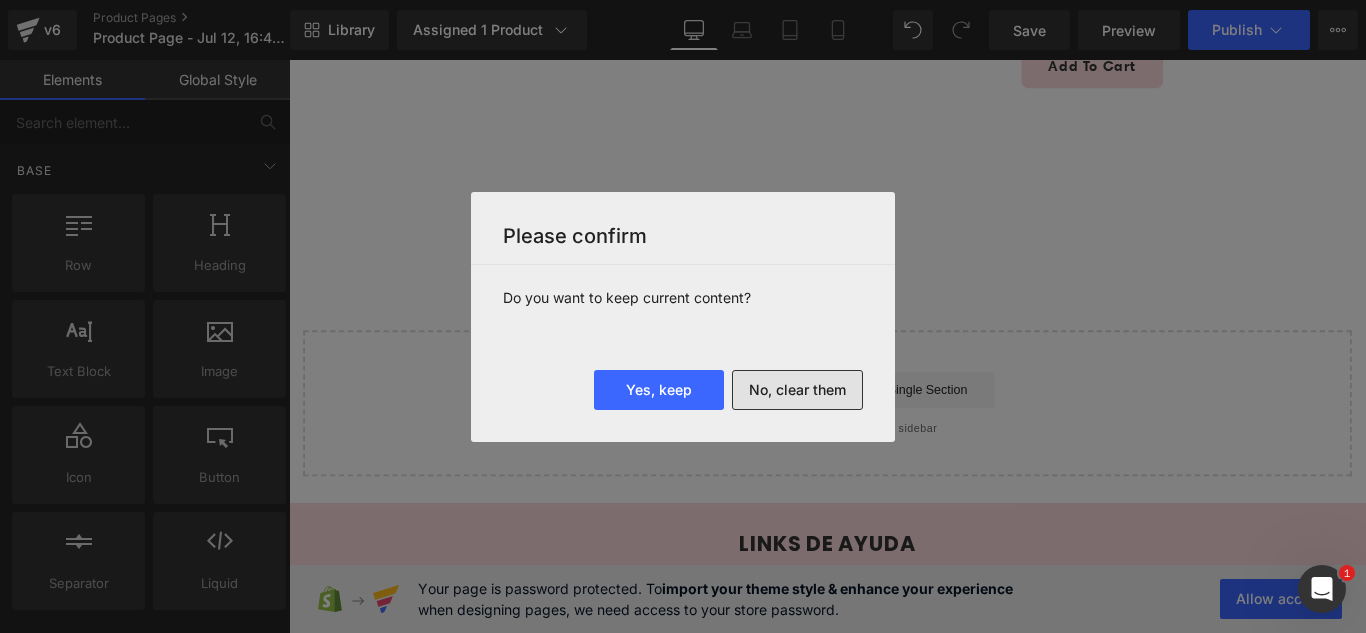 click on "No, clear them" at bounding box center (797, 390) 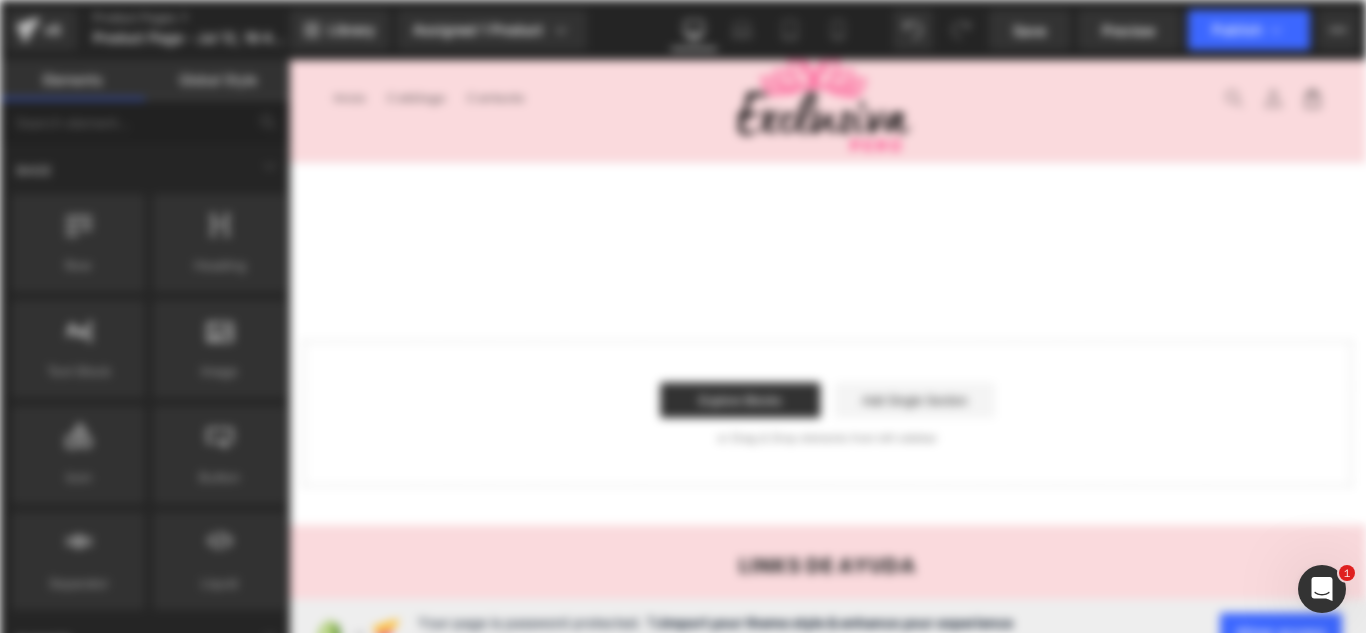 scroll, scrollTop: 0, scrollLeft: 0, axis: both 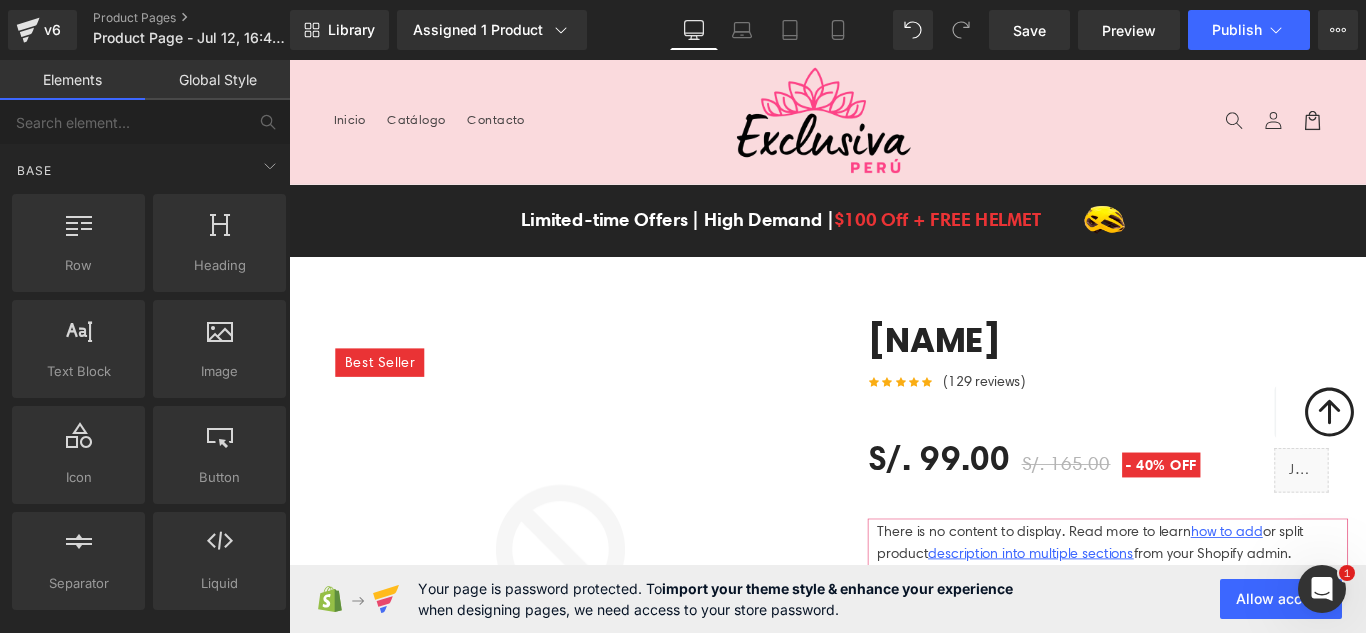 click on "Menu
Inicio
Catálogo
Contacto
Iniciar sesión
Inicio
Catálogo
Contacto" at bounding box center [894, 129] 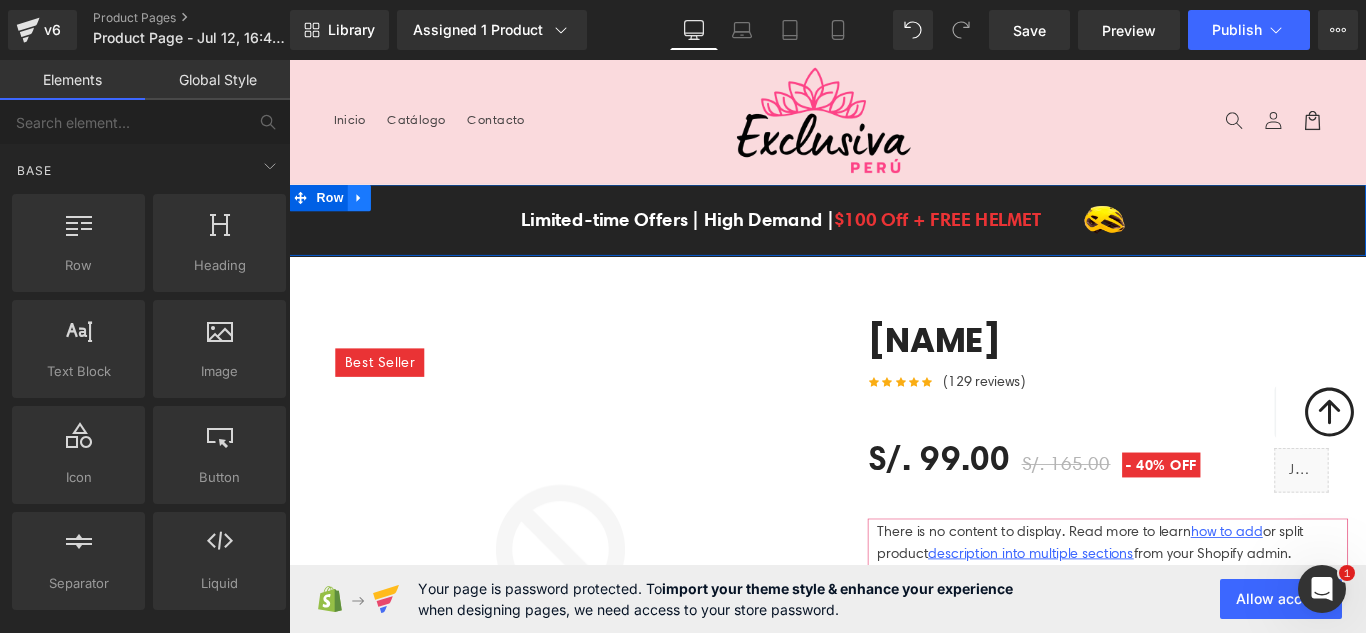 click at bounding box center [368, 215] 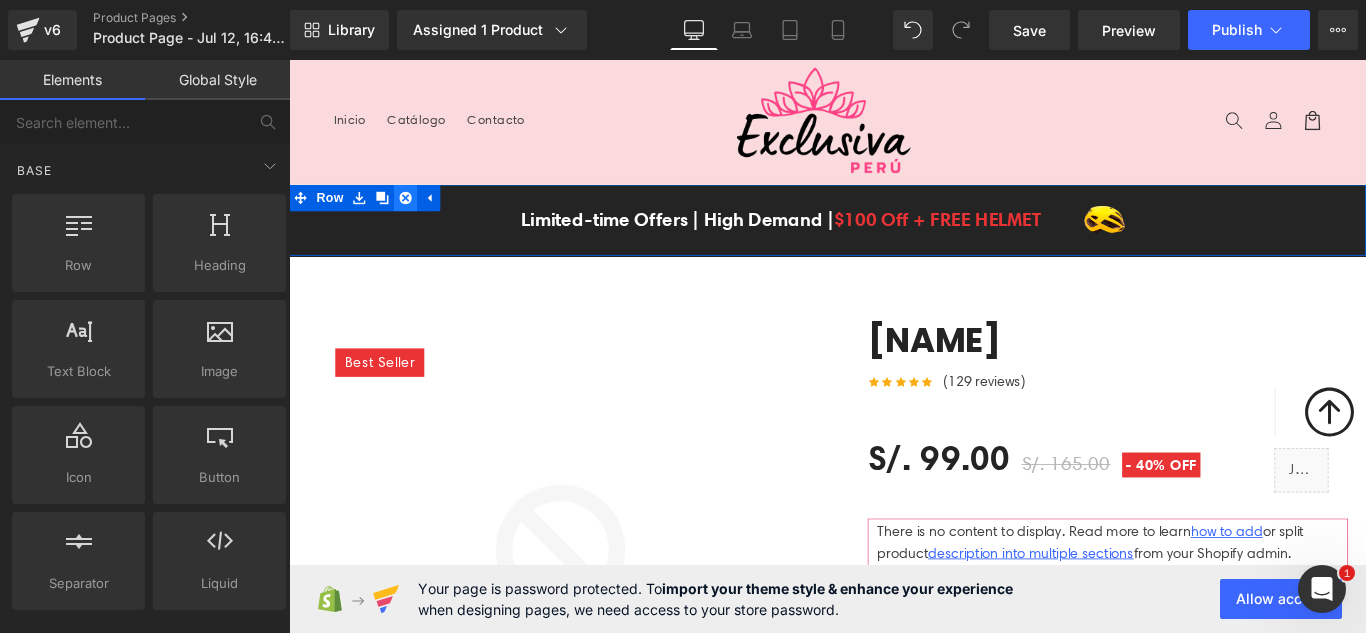click at bounding box center [420, 215] 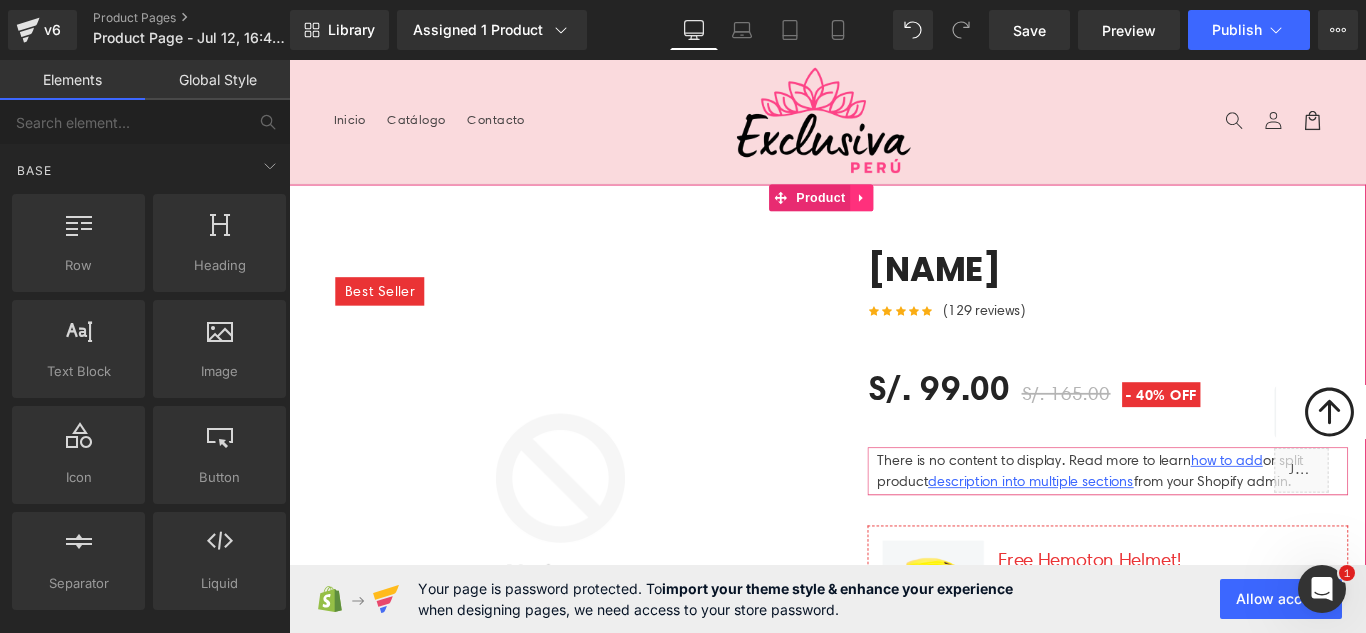 click at bounding box center [932, 215] 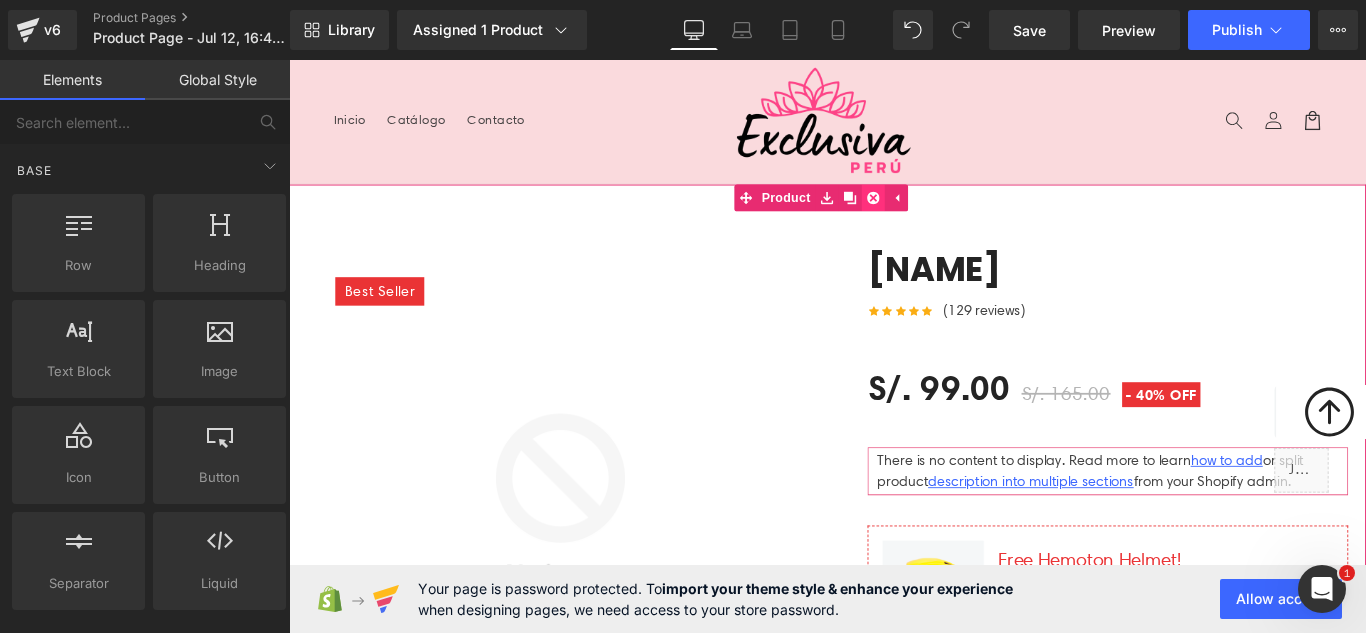 click 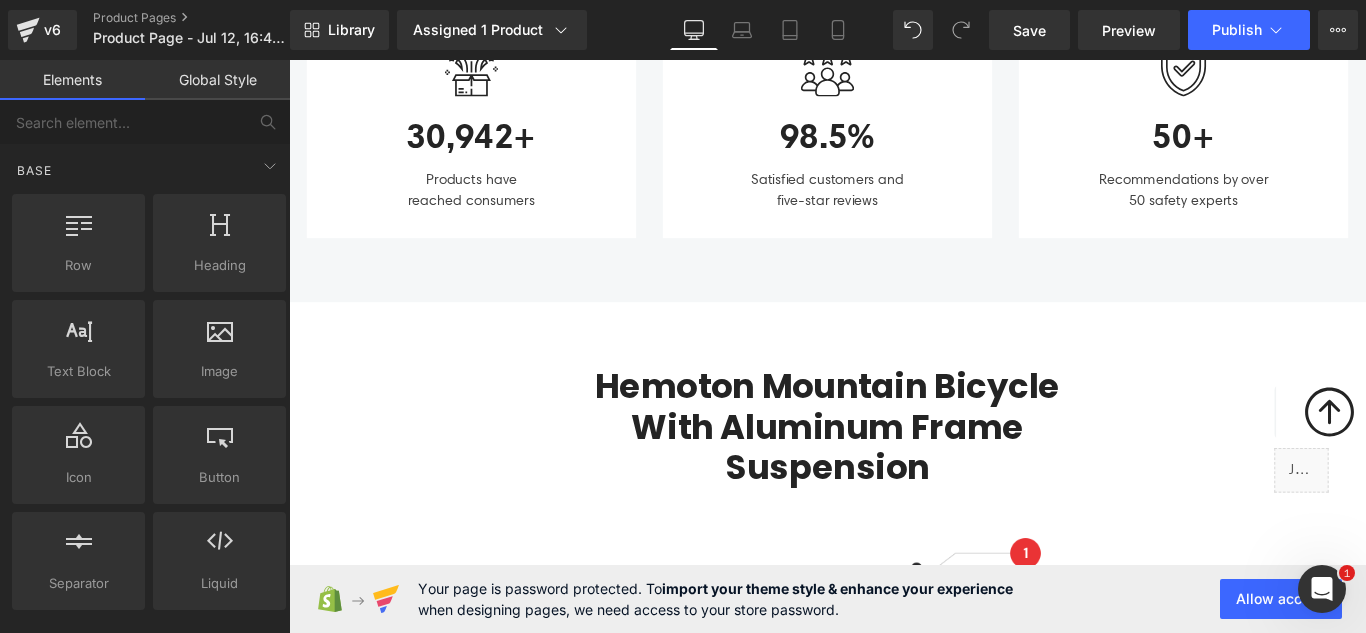 scroll, scrollTop: 1100, scrollLeft: 0, axis: vertical 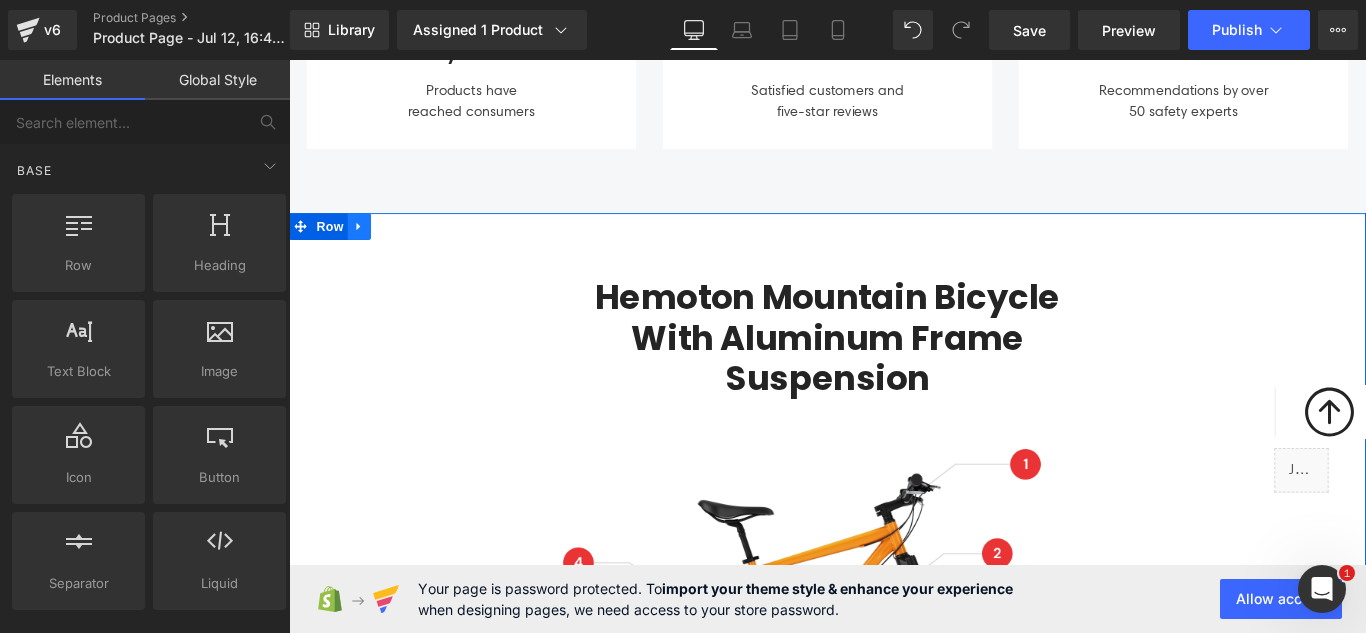click 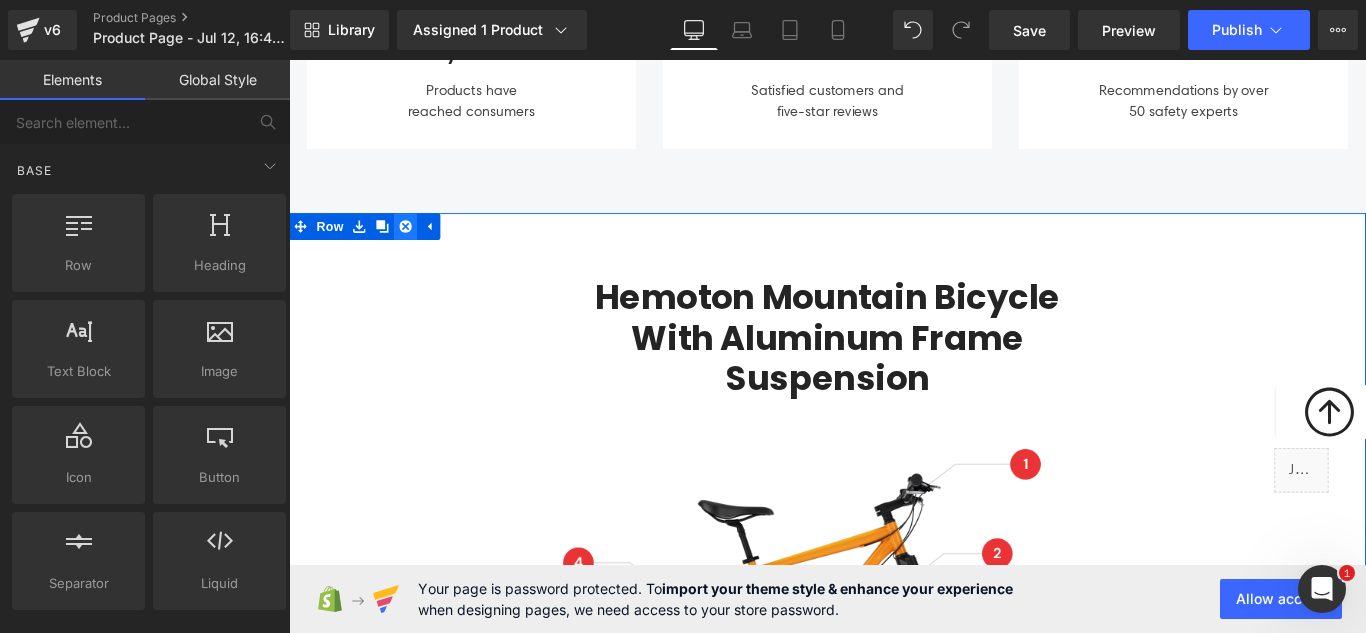 click 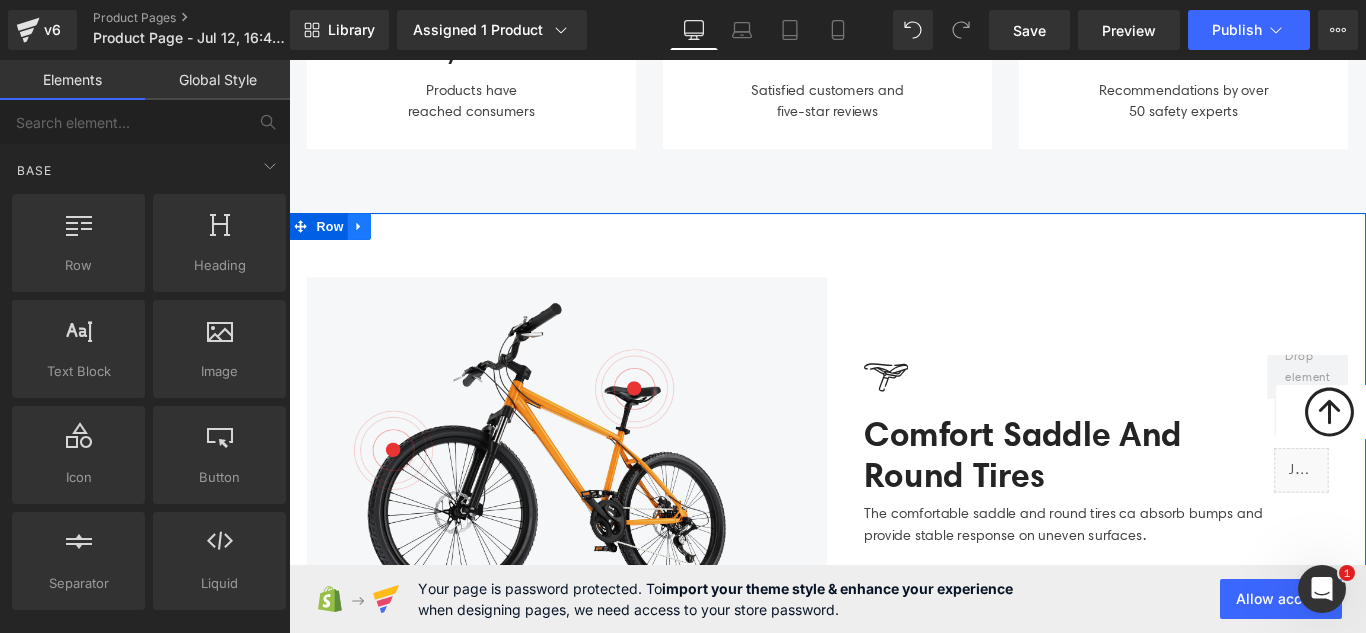 click 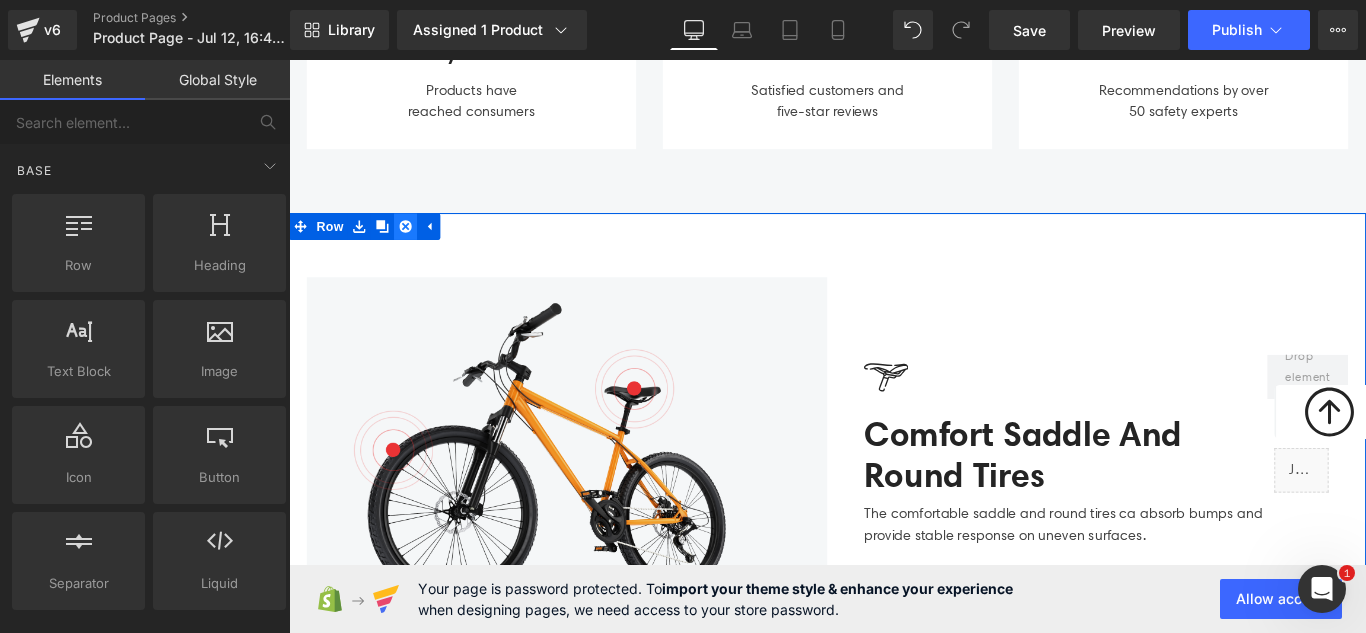 click 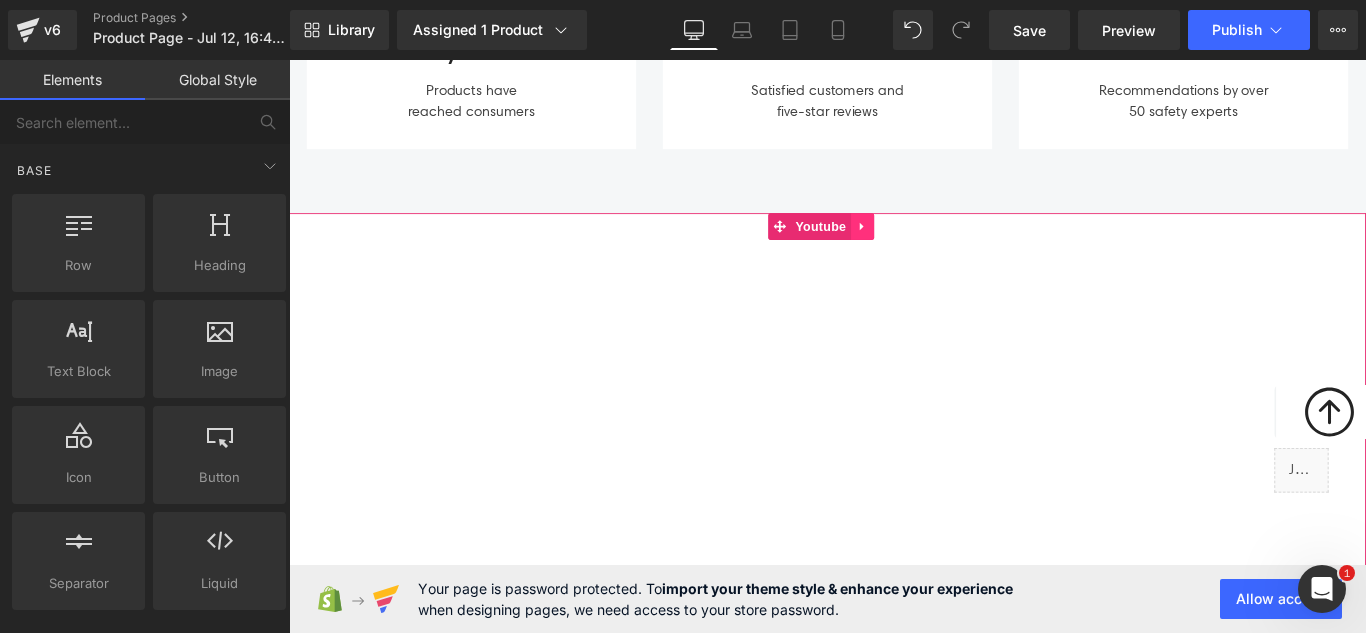click 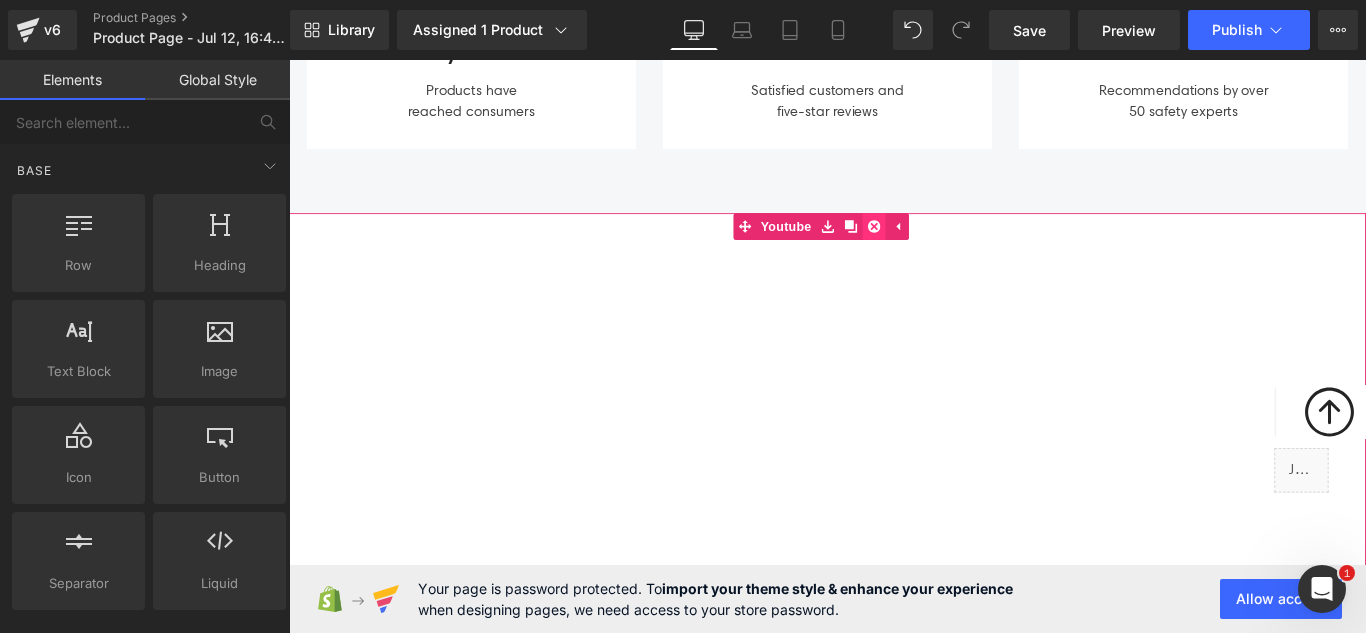 click 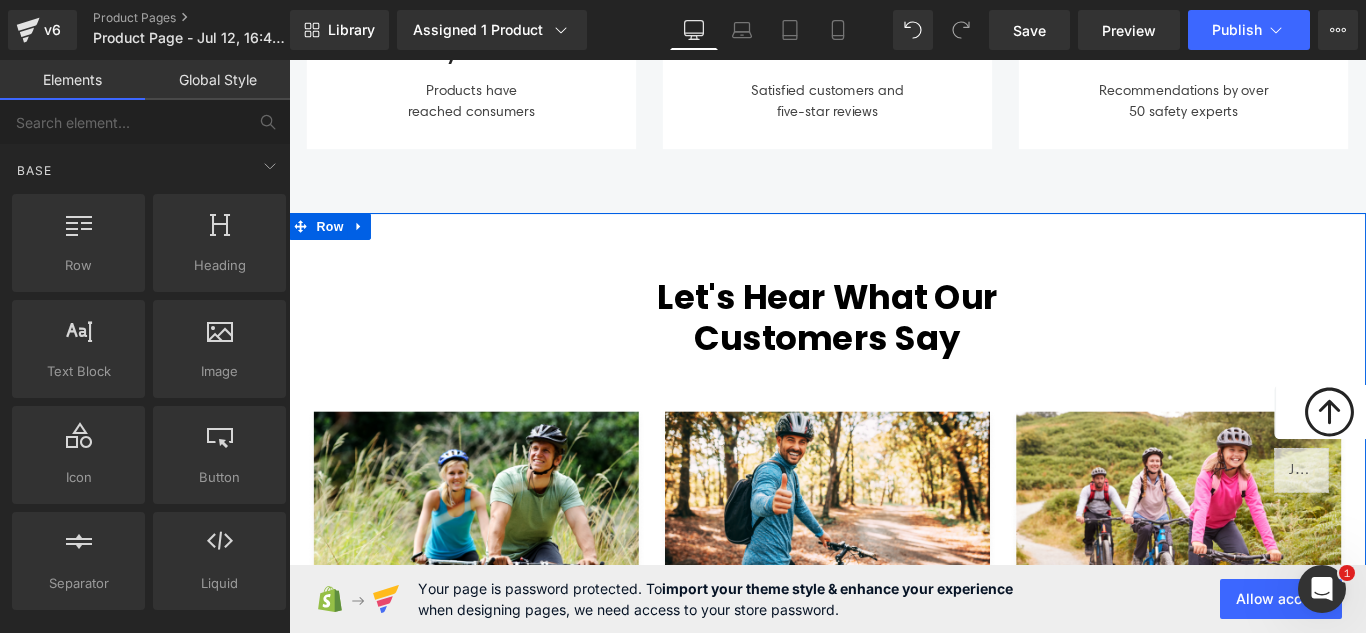 click at bounding box center (368, 247) 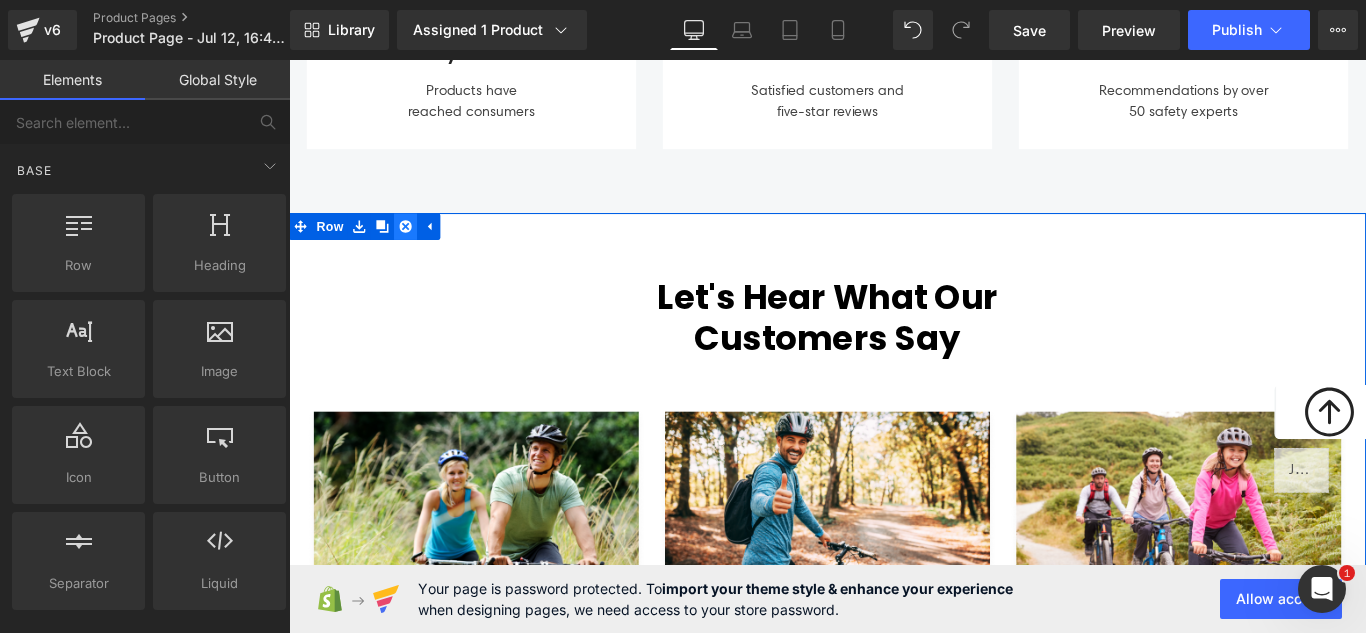 click 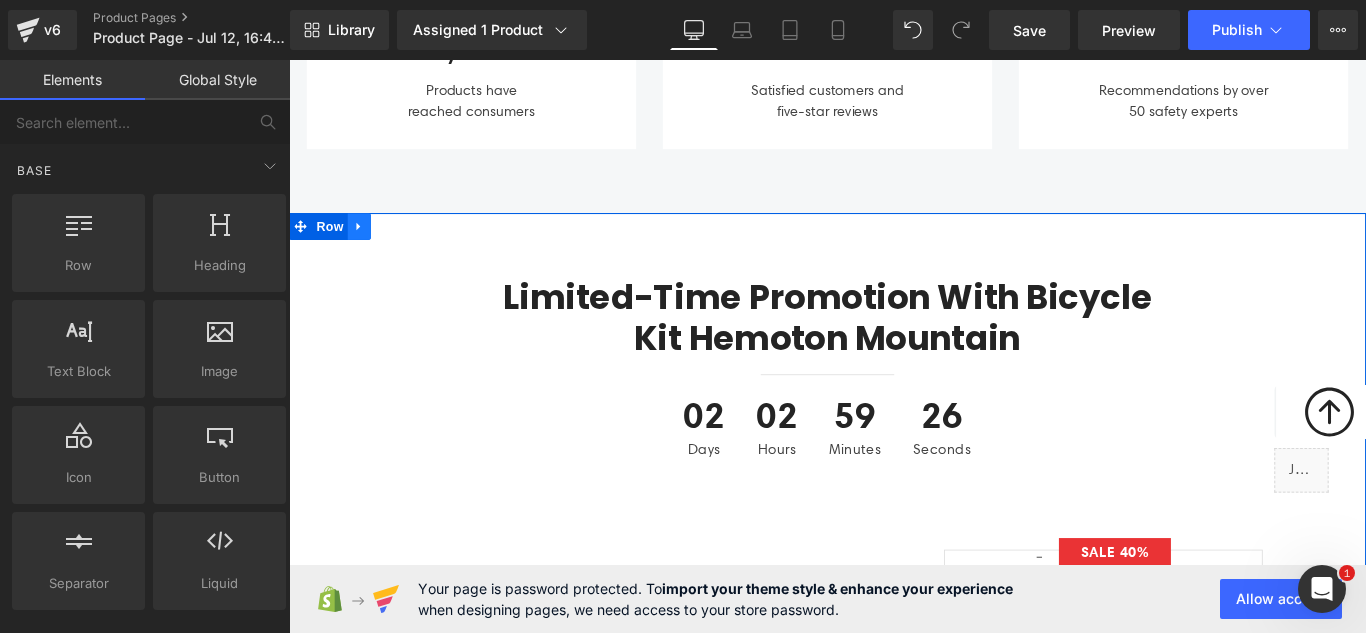 click 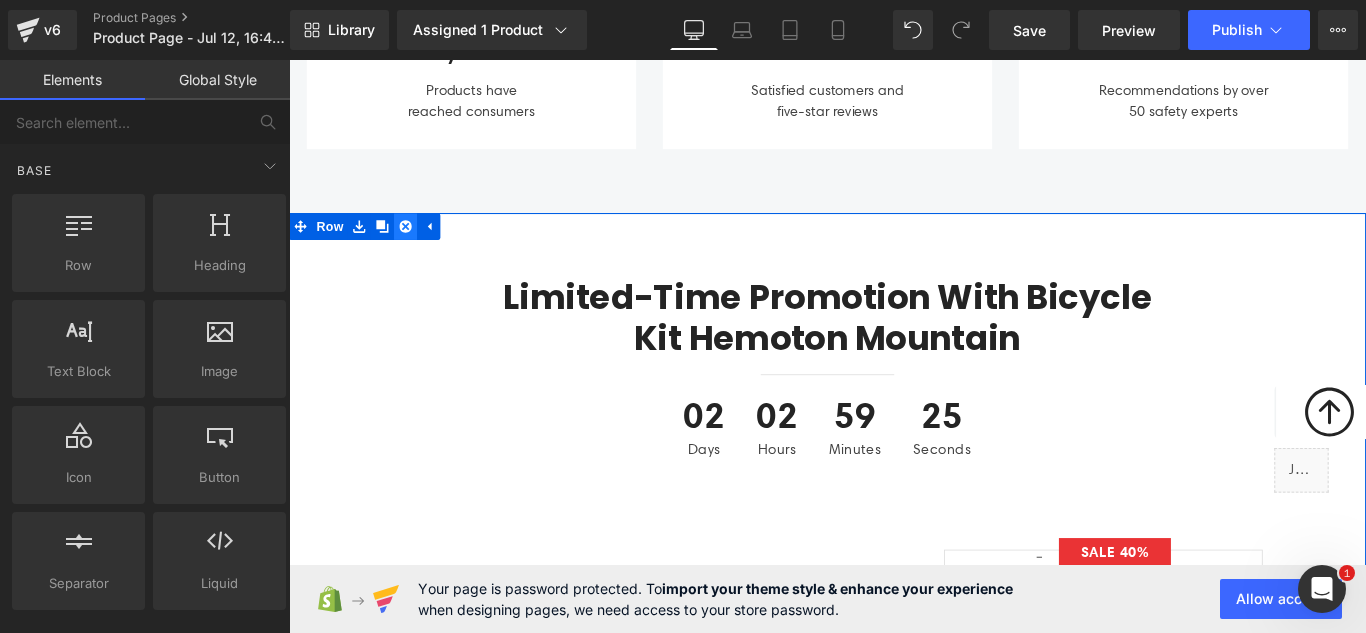 click at bounding box center (420, 247) 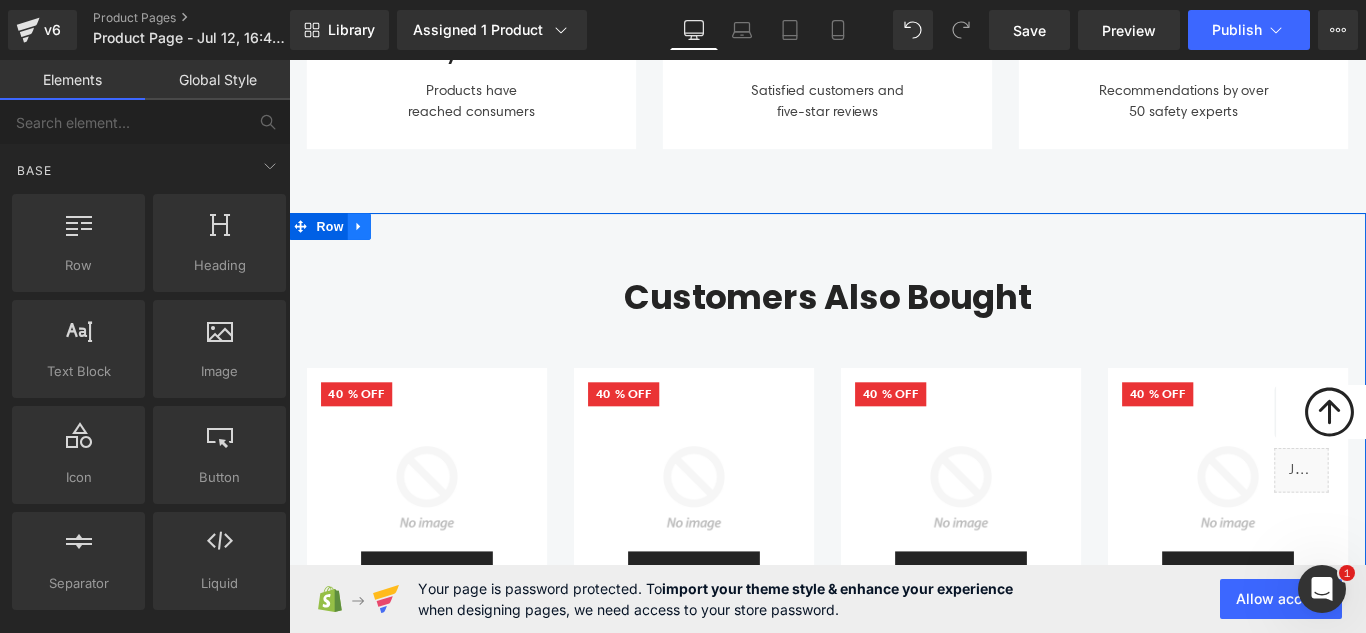 click at bounding box center [368, 247] 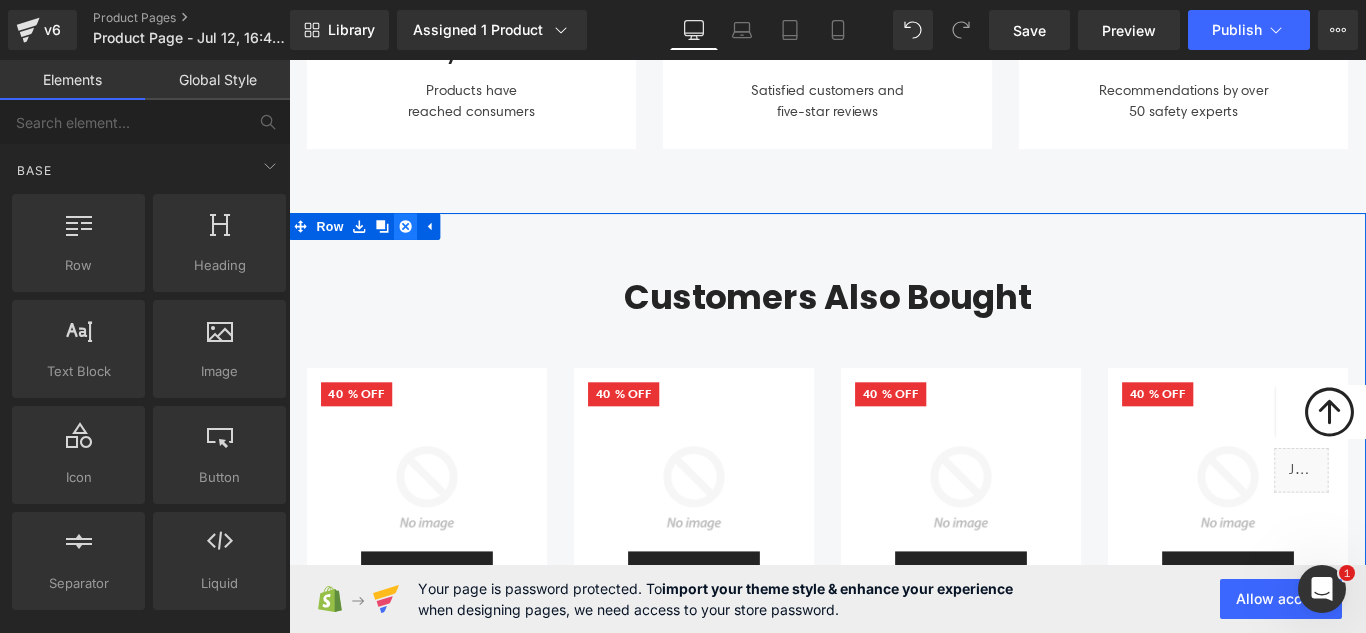click 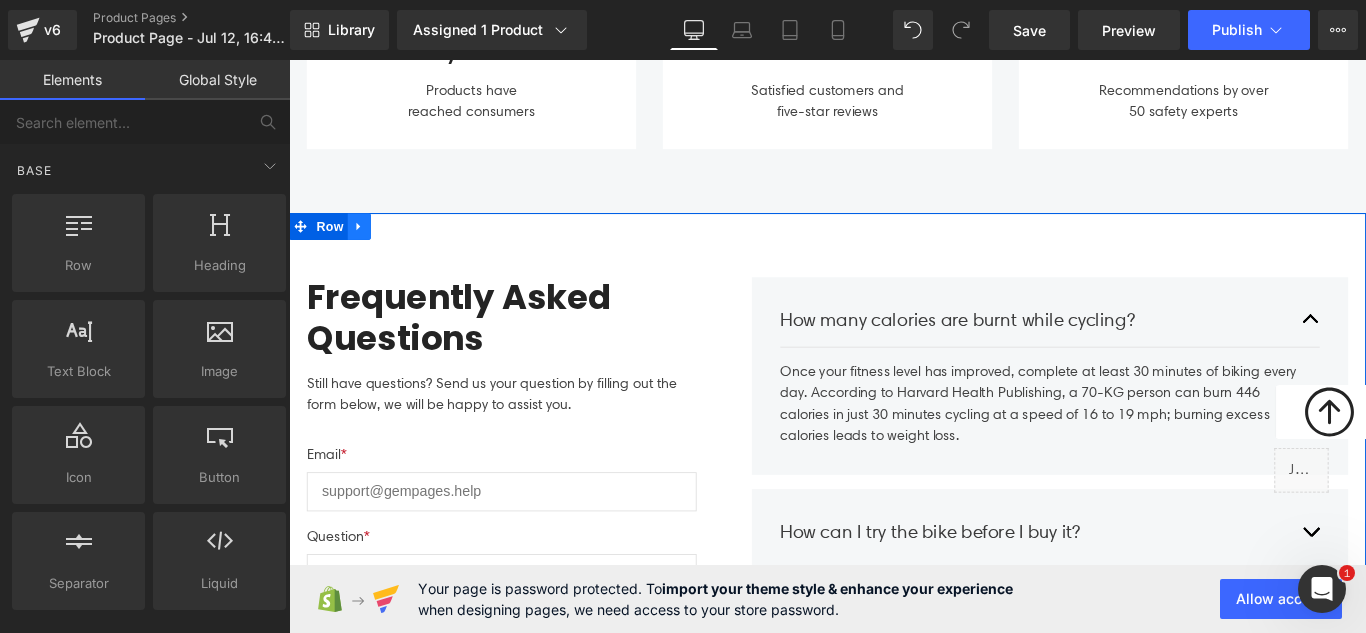click at bounding box center (368, 247) 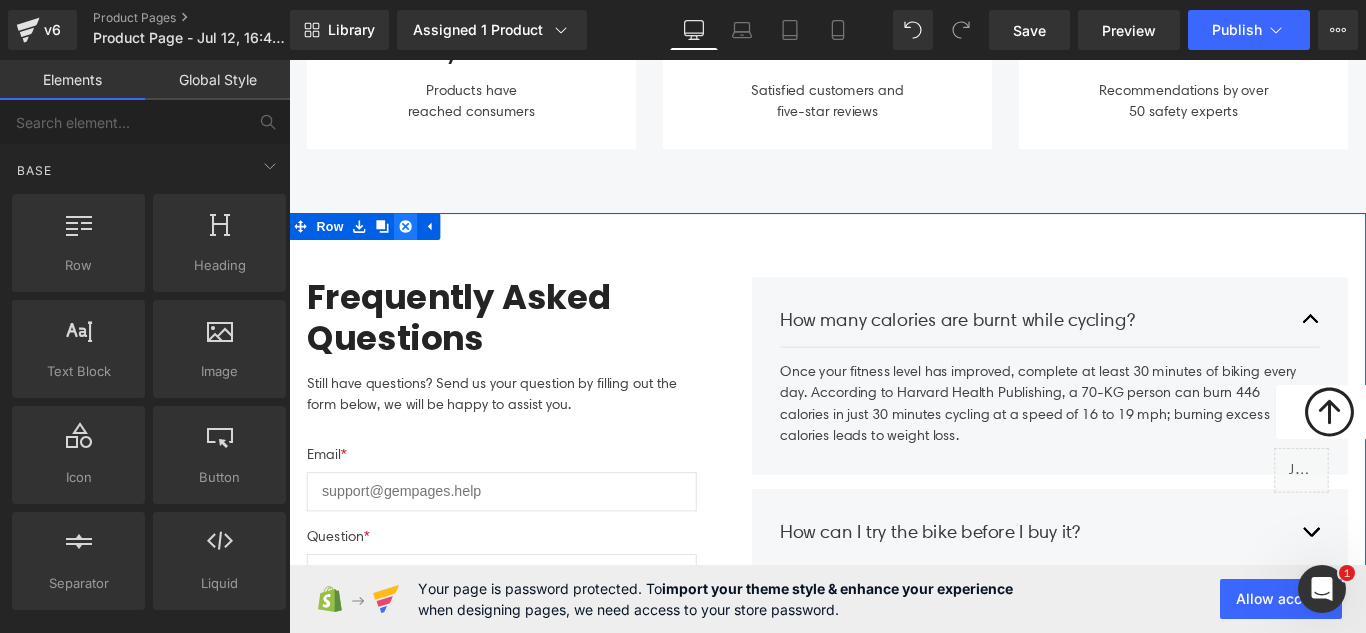 click 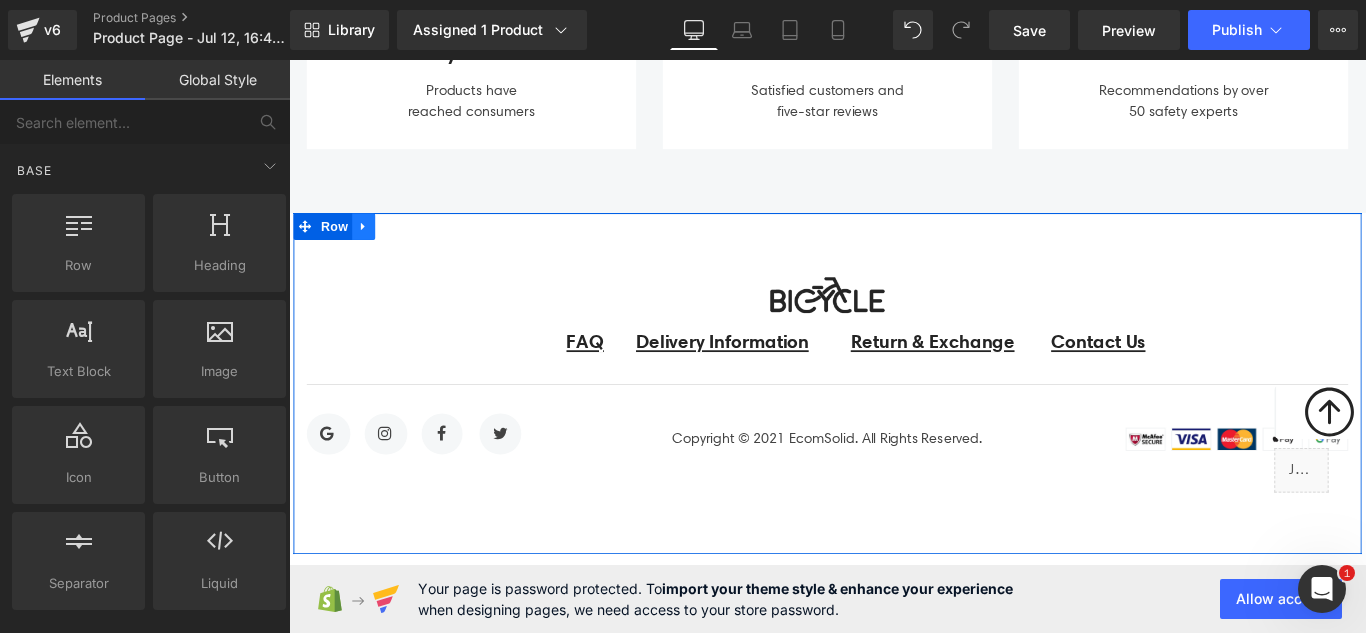 click 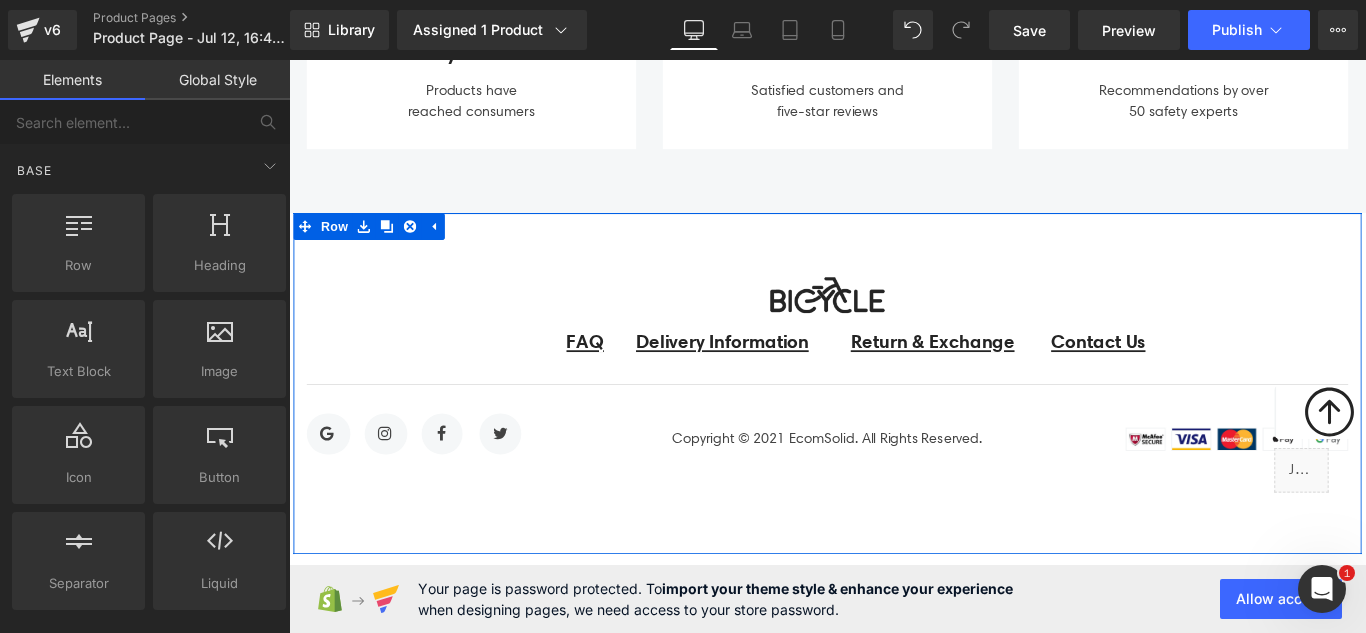 click on "62px" at bounding box center (289, 60) 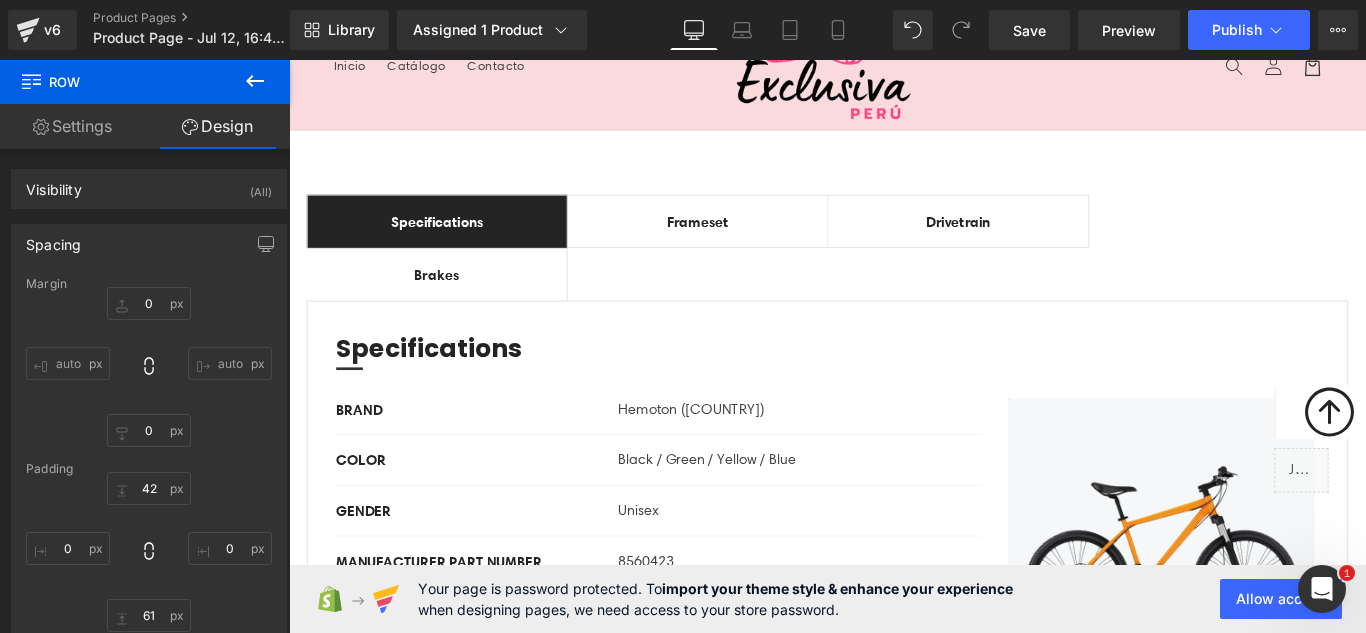 scroll, scrollTop: 0, scrollLeft: 0, axis: both 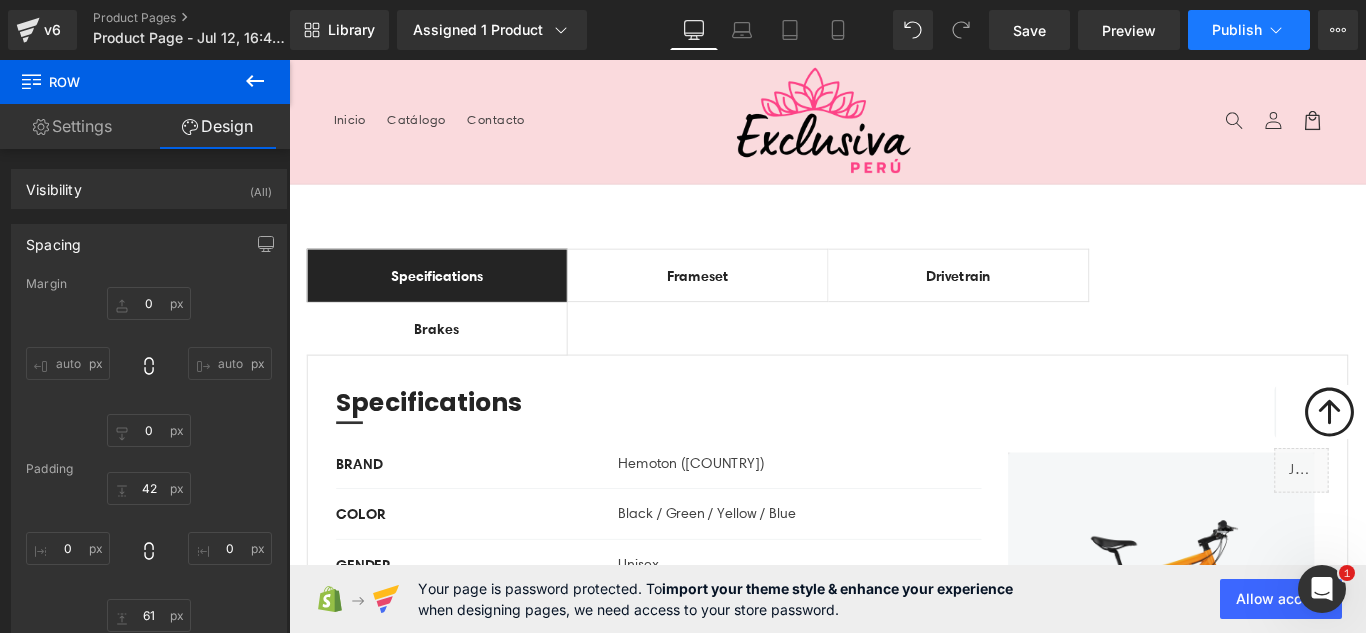 click on "Publish" at bounding box center [1237, 30] 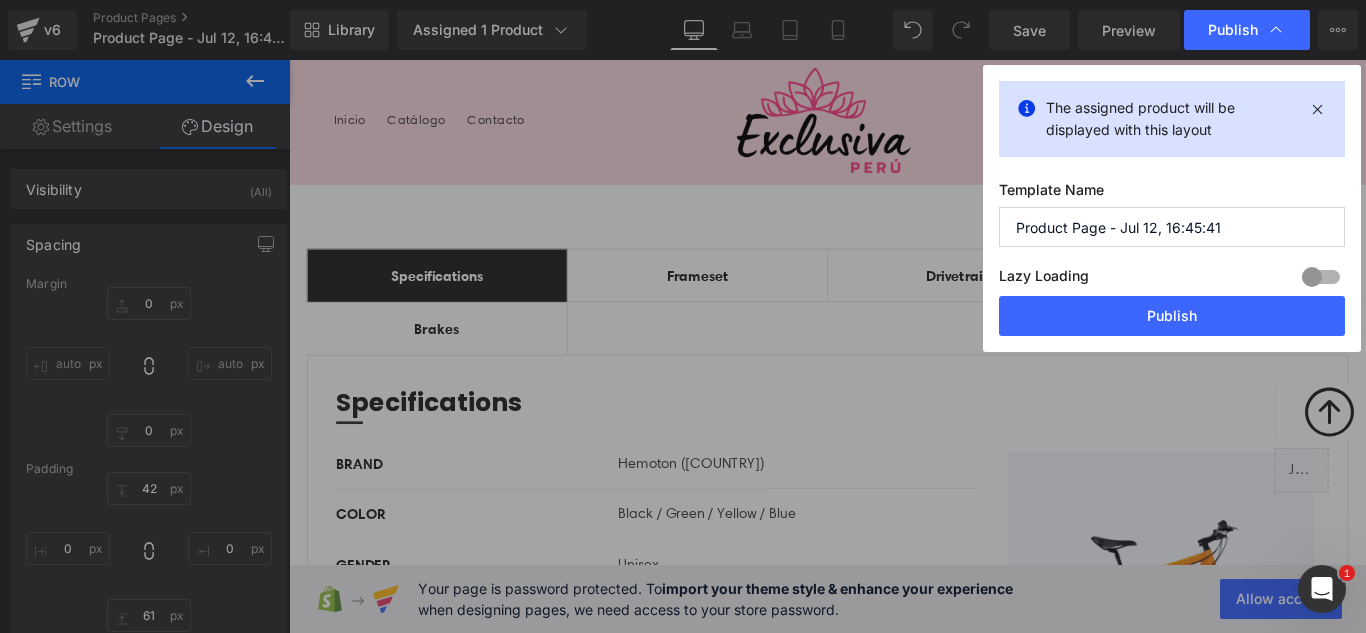 click on "Product Page - Jul 12, 16:45:41" at bounding box center (1172, 227) 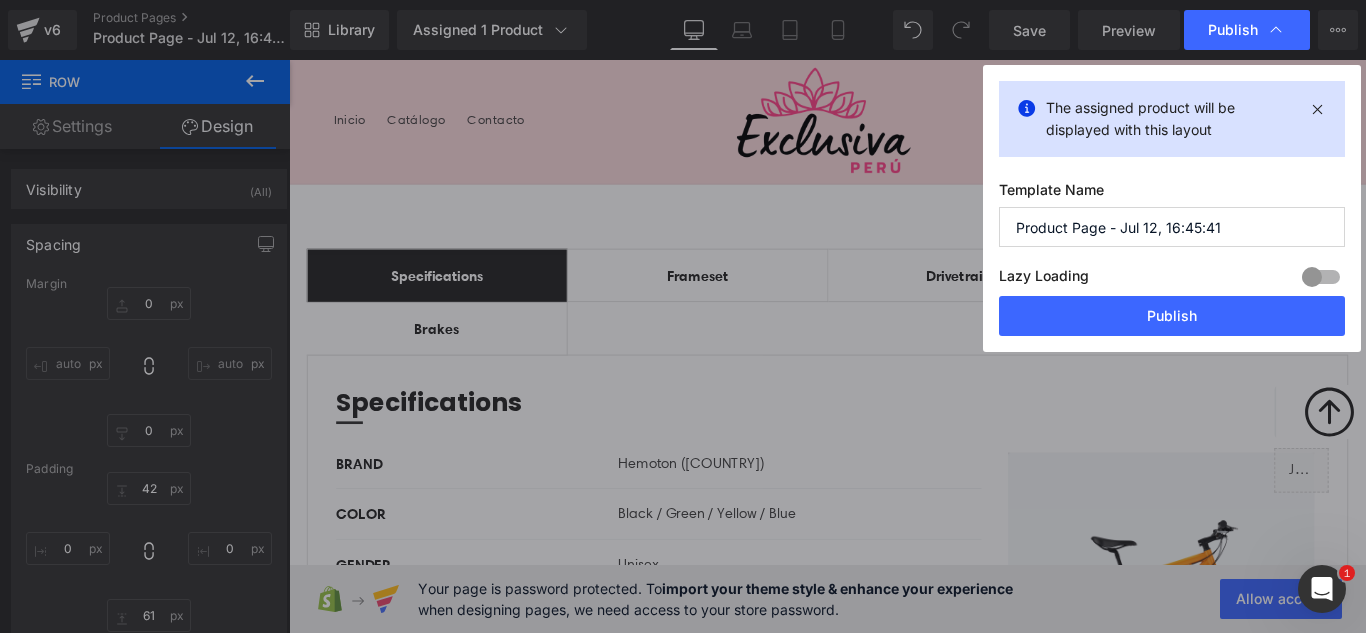 paste on "coleccion promo 3x2" 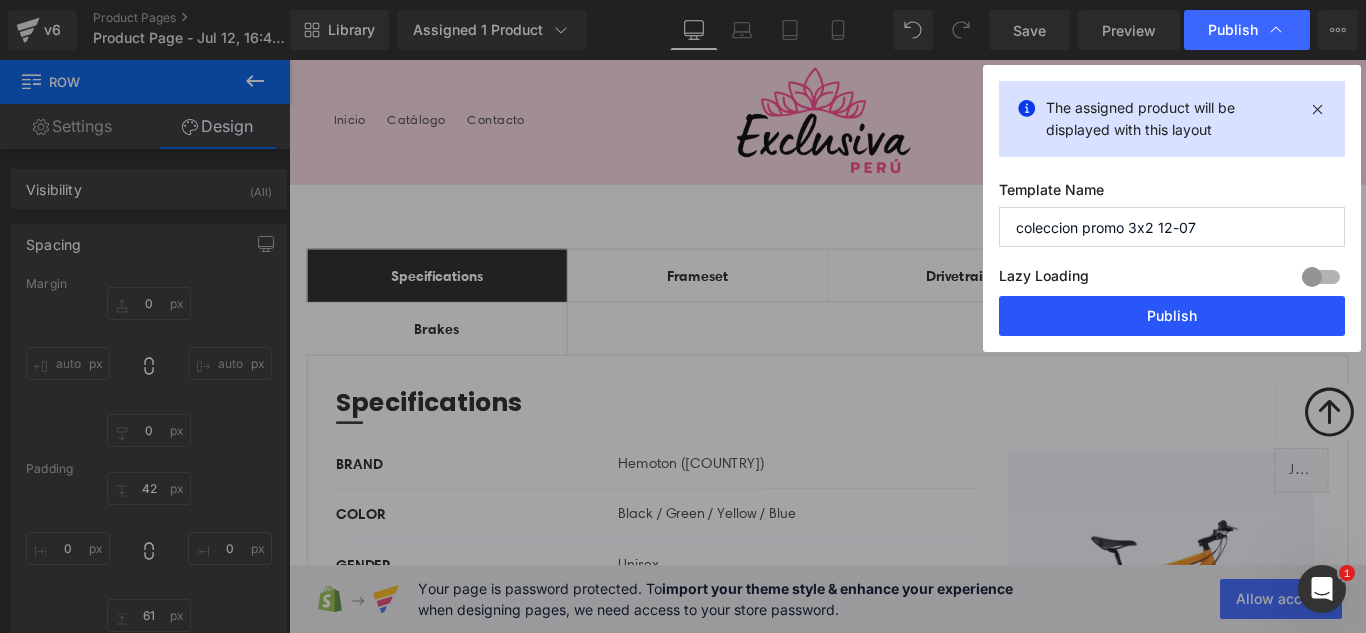 type on "coleccion promo 3x2 12-07" 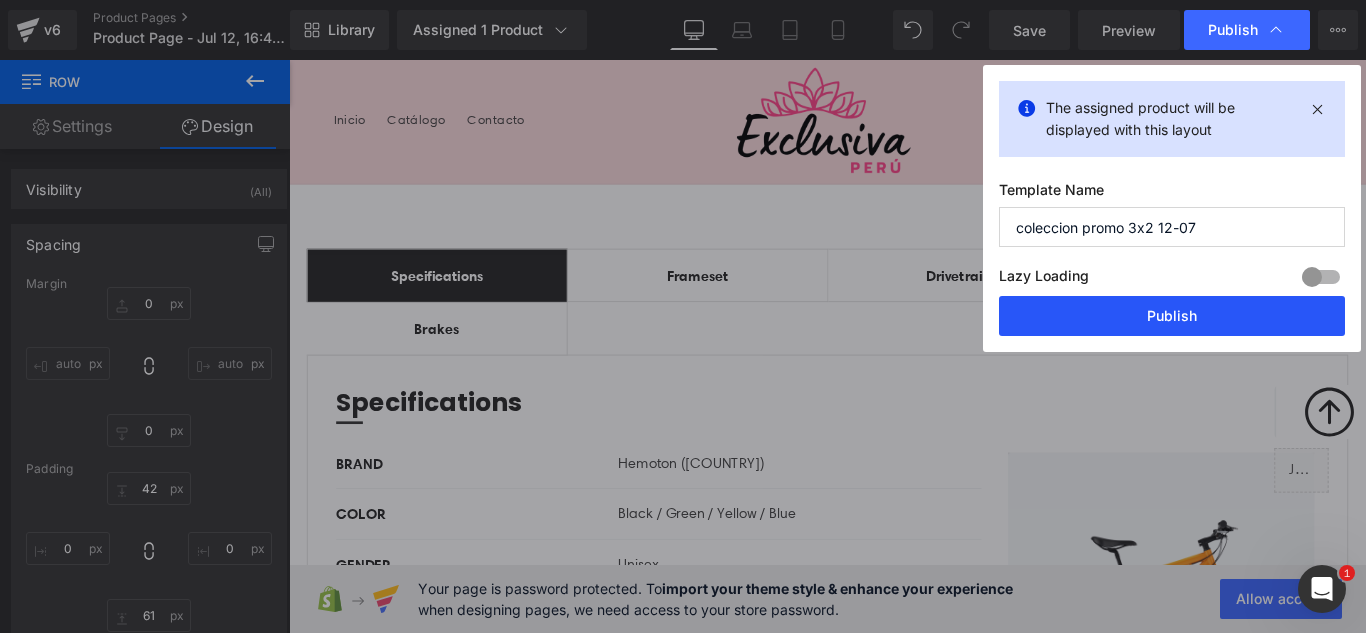 click on "Publish" at bounding box center [1172, 316] 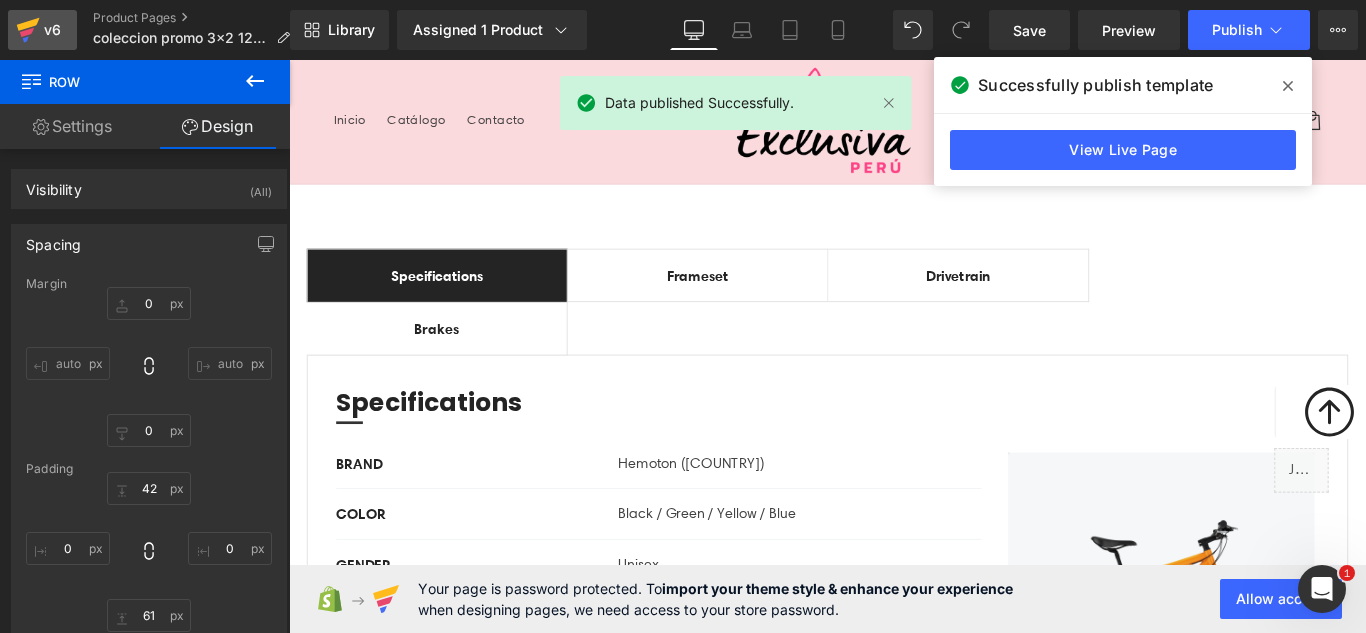 click 